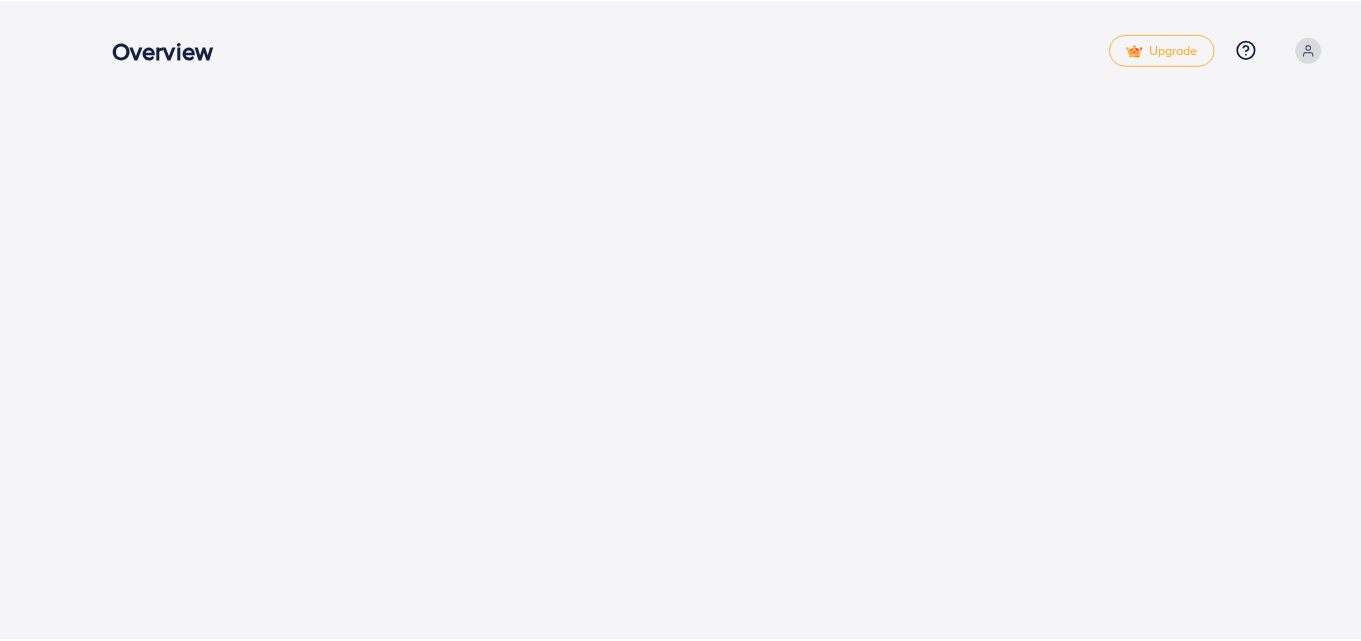scroll, scrollTop: 0, scrollLeft: 0, axis: both 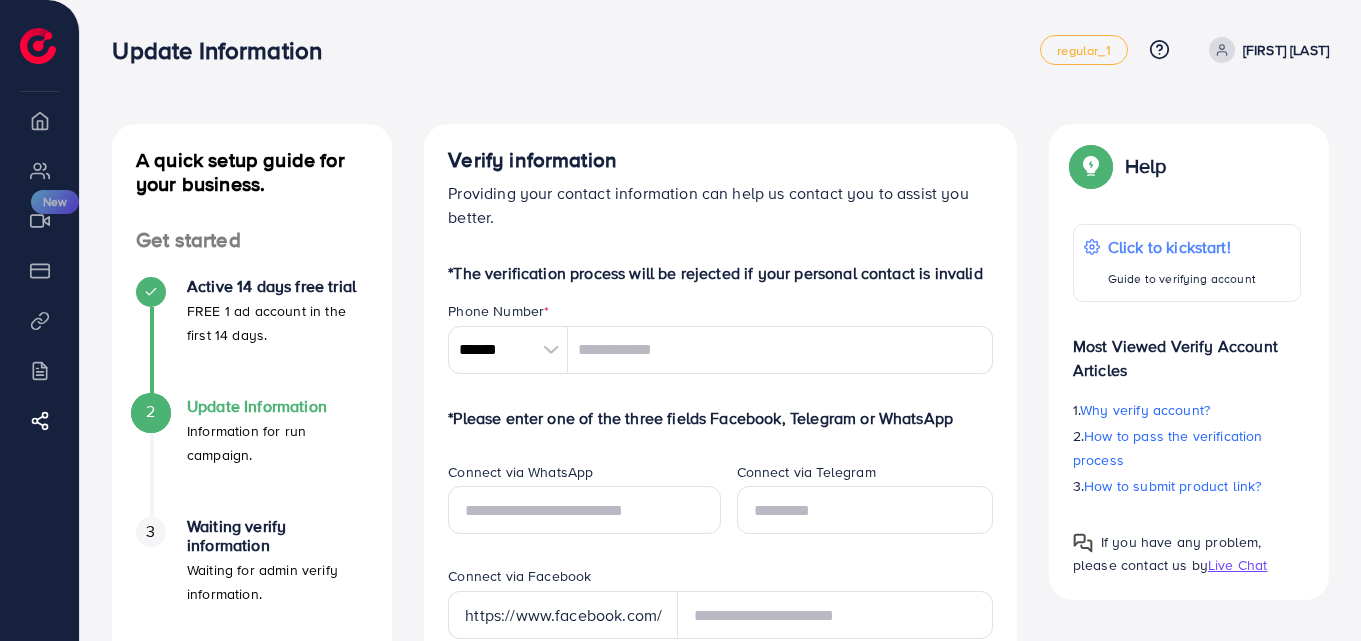 click at bounding box center (550, 350) 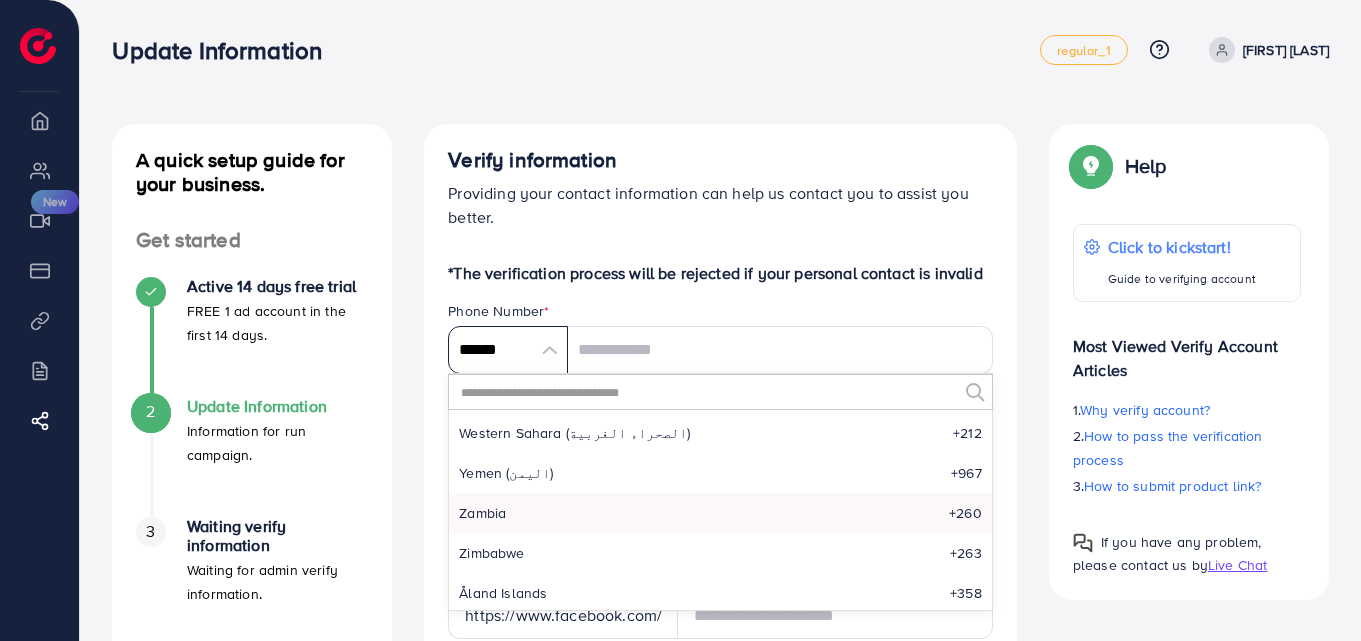scroll, scrollTop: 9535, scrollLeft: 0, axis: vertical 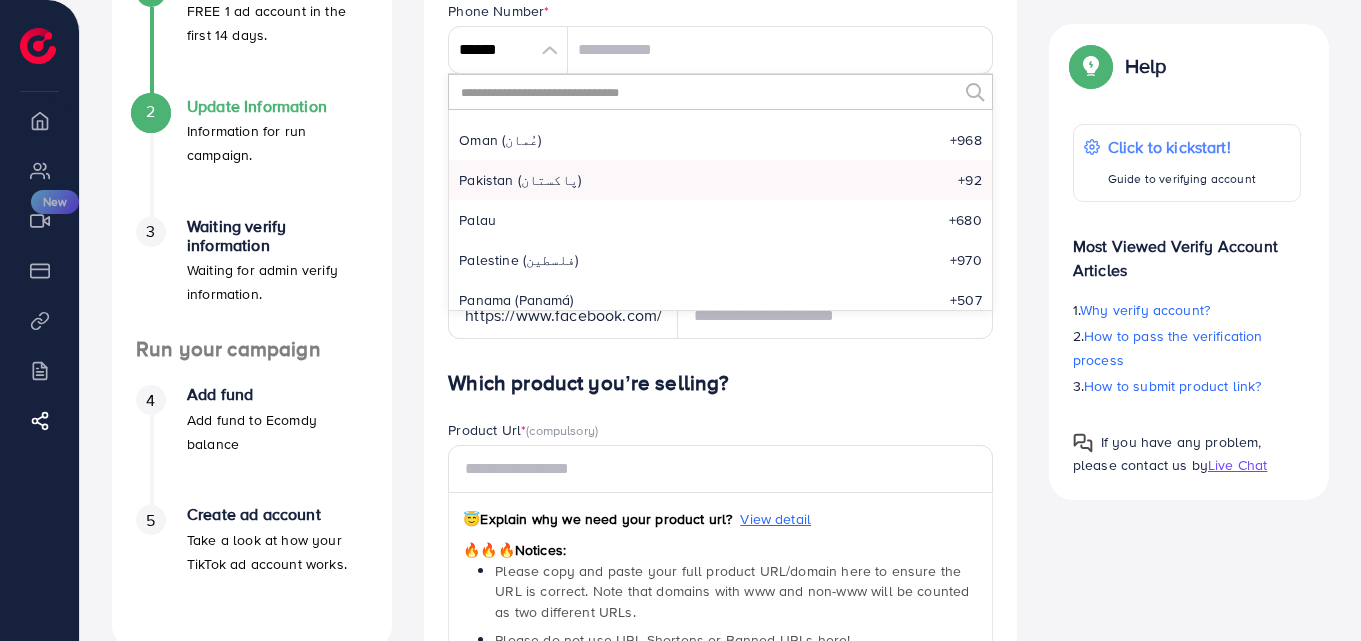 click on "Pakistan (‫پاکستان‬‎)" at bounding box center (520, 180) 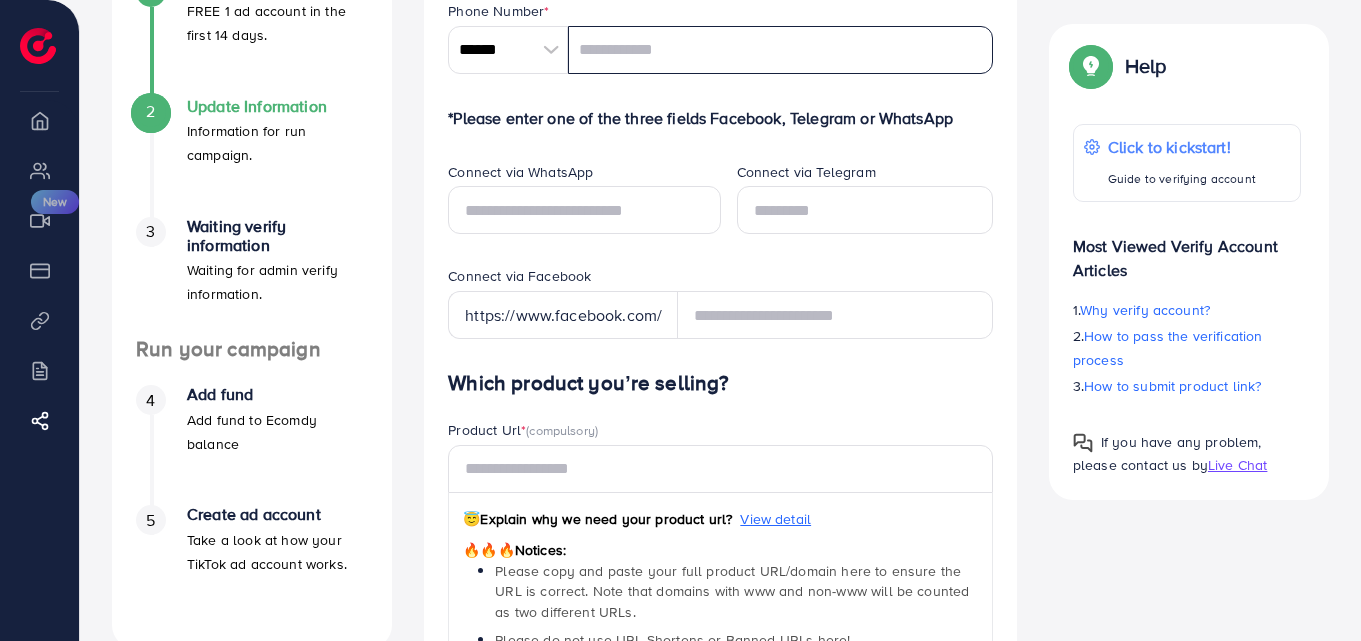 click at bounding box center (780, 50) 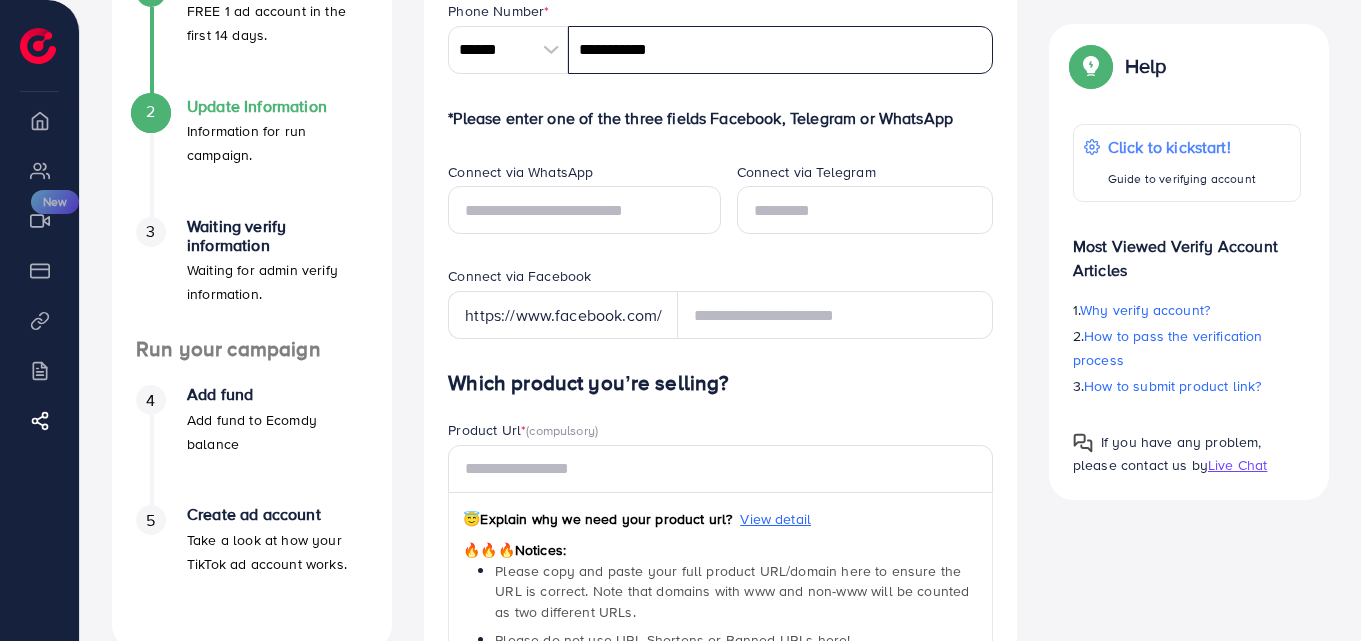 type on "**********" 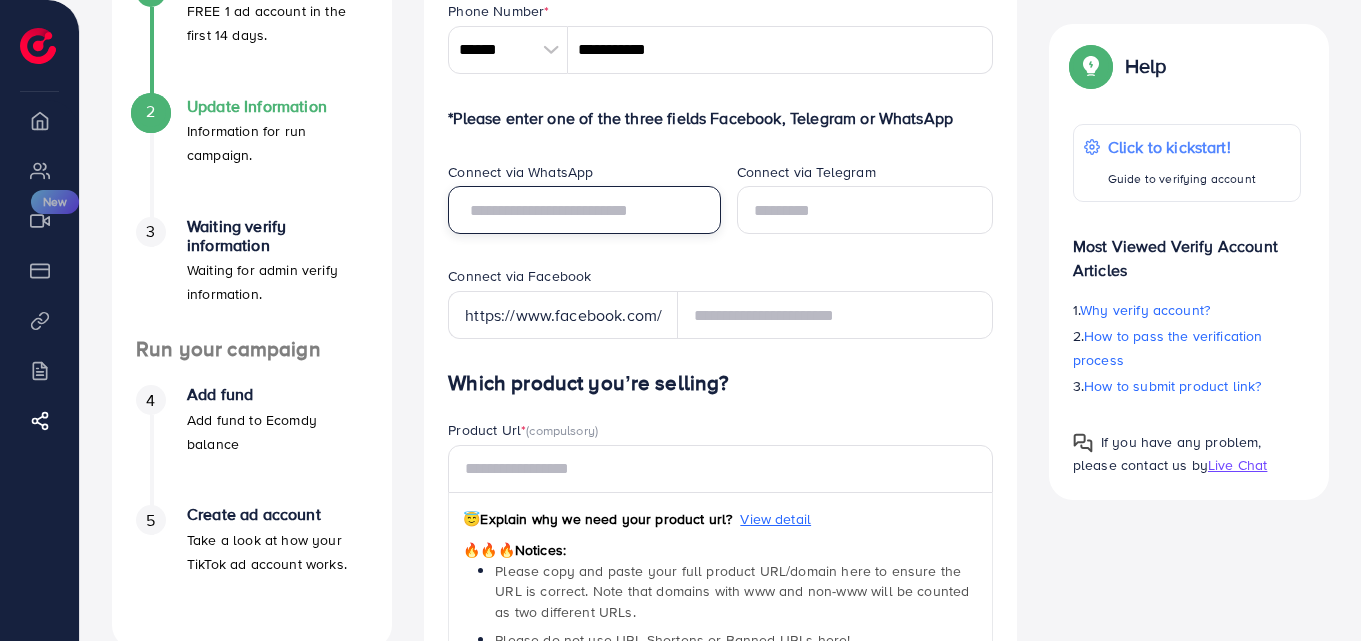 click at bounding box center [584, 210] 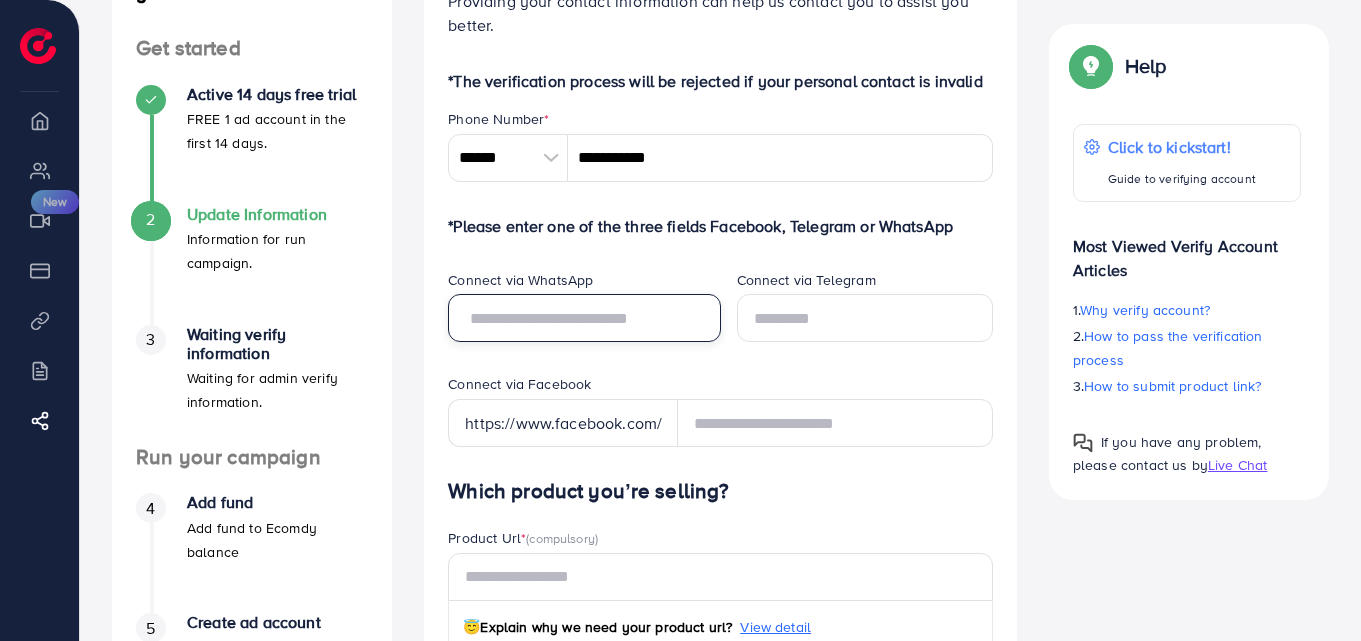 scroll, scrollTop: 200, scrollLeft: 0, axis: vertical 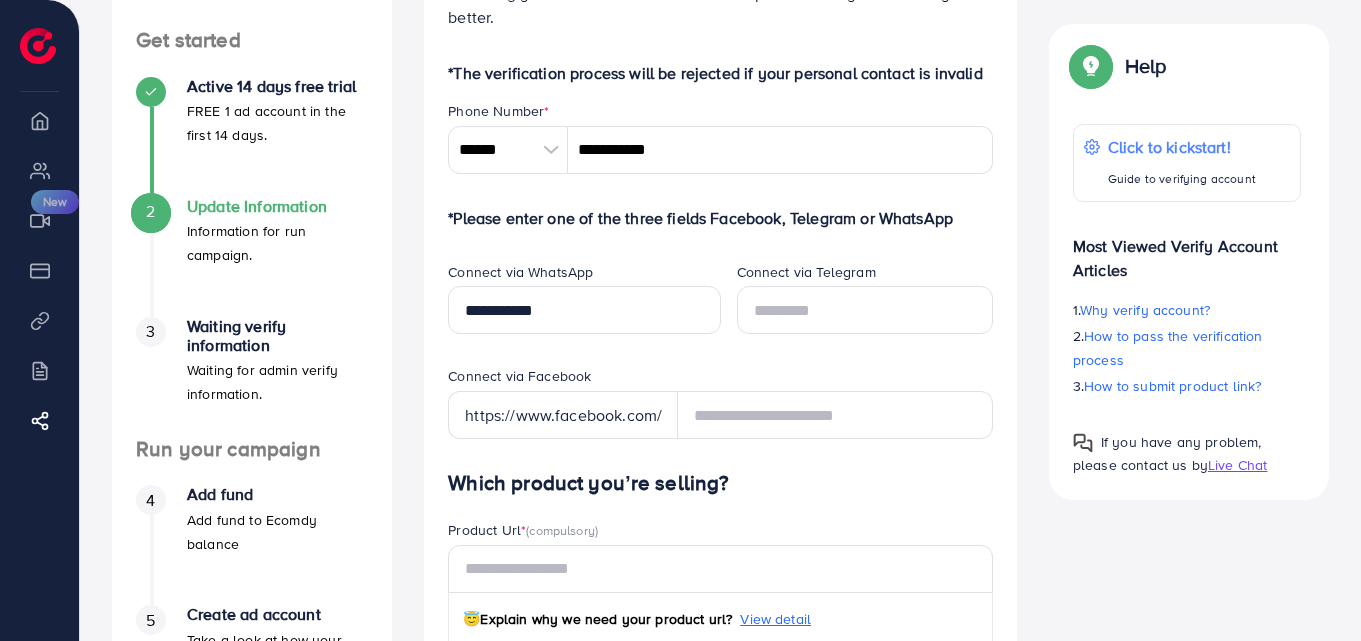 click on "https://www.facebook.com/" at bounding box center [563, 415] 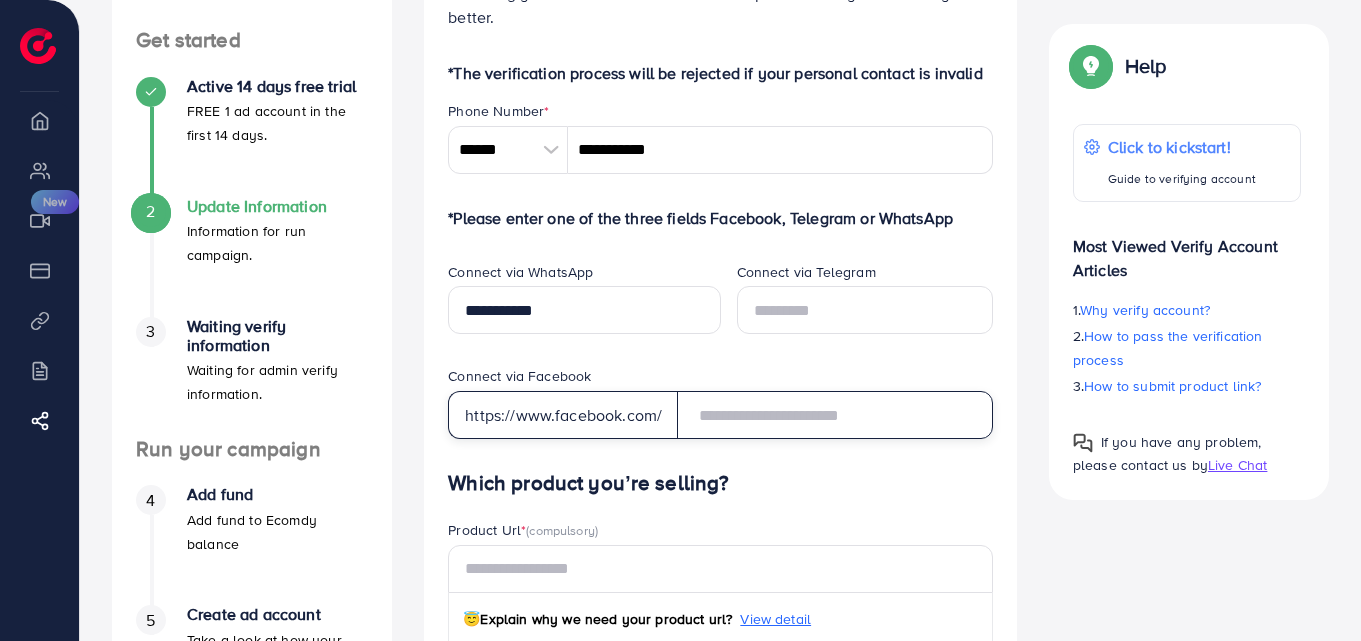 click at bounding box center (835, 415) 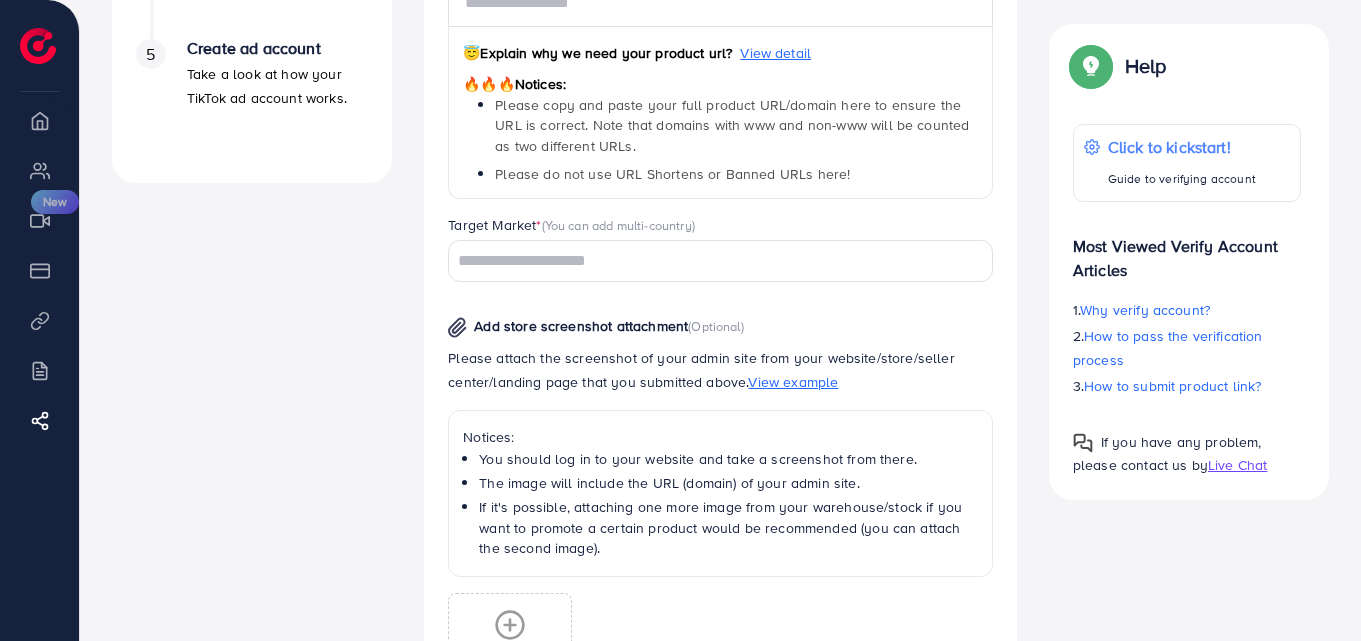 scroll, scrollTop: 800, scrollLeft: 0, axis: vertical 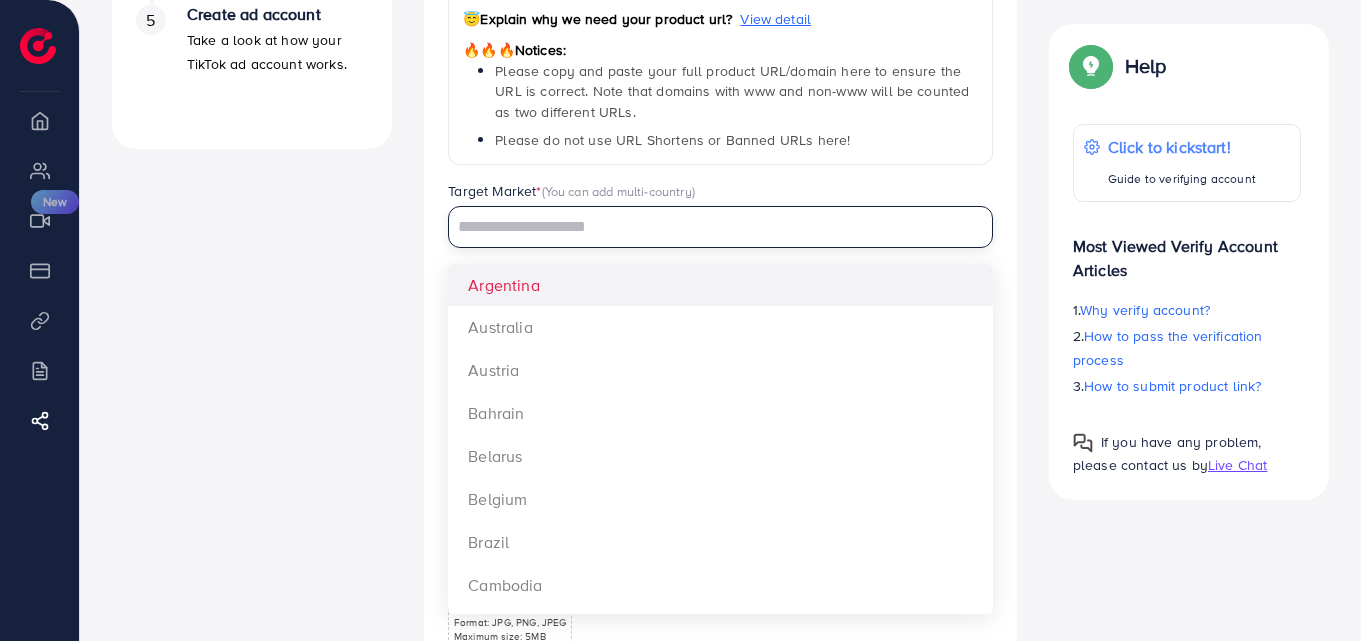 click at bounding box center (709, 227) 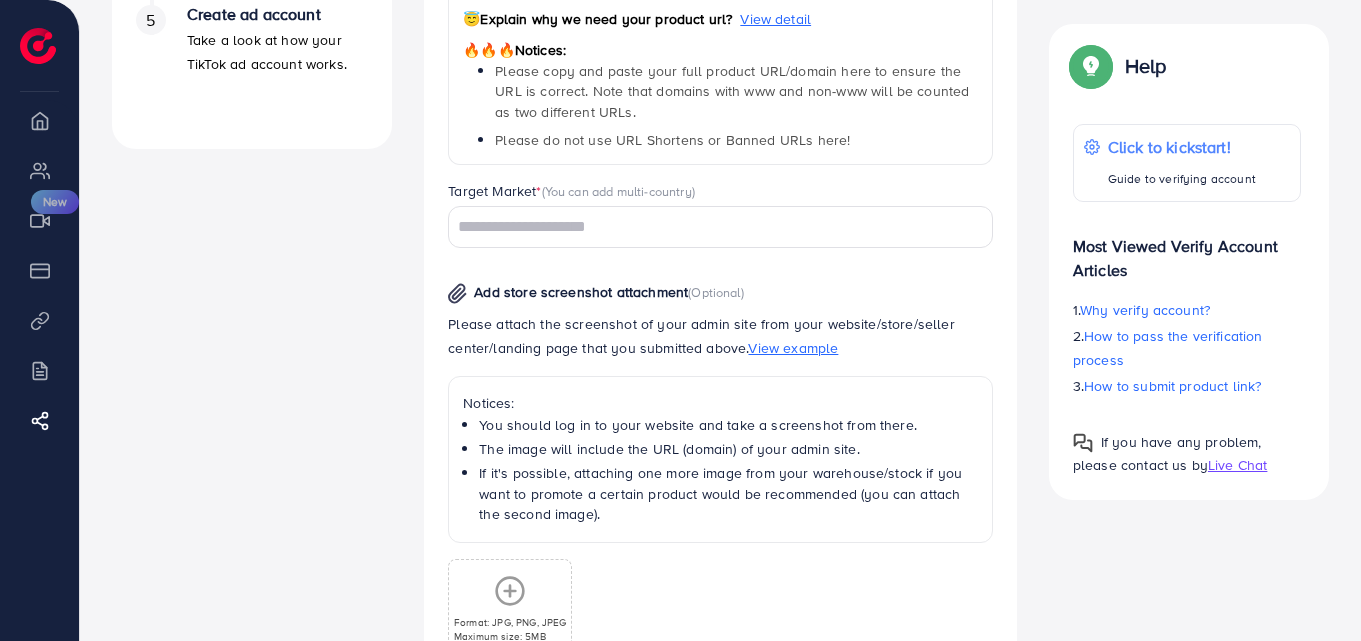 click on "Product Url  *  (compulsory)  😇  Explain why we need your product url?  View detail  🔥🔥🔥  Notices: Please copy and paste your full product URL/domain here to ensure the URL is correct. Note that domains with www and non-www will be counted as two different URLs. Please do not use URL Shortens or Banned URLs here!" at bounding box center [720, 50] 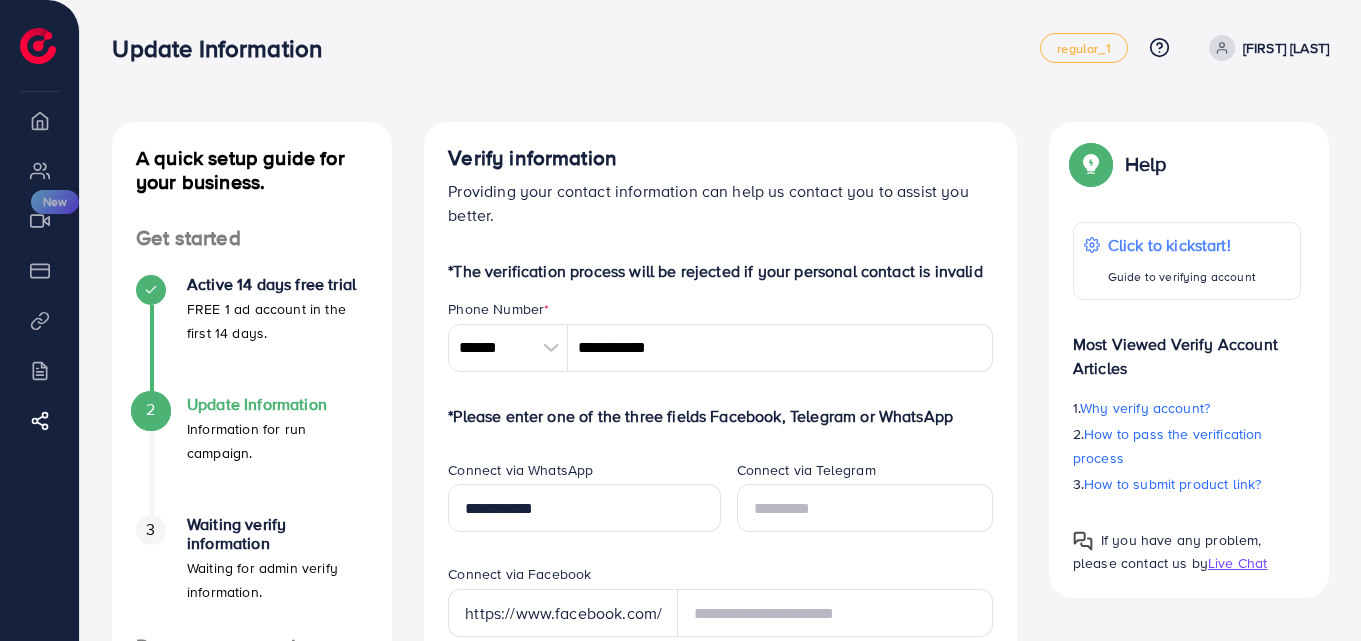 scroll, scrollTop: 0, scrollLeft: 0, axis: both 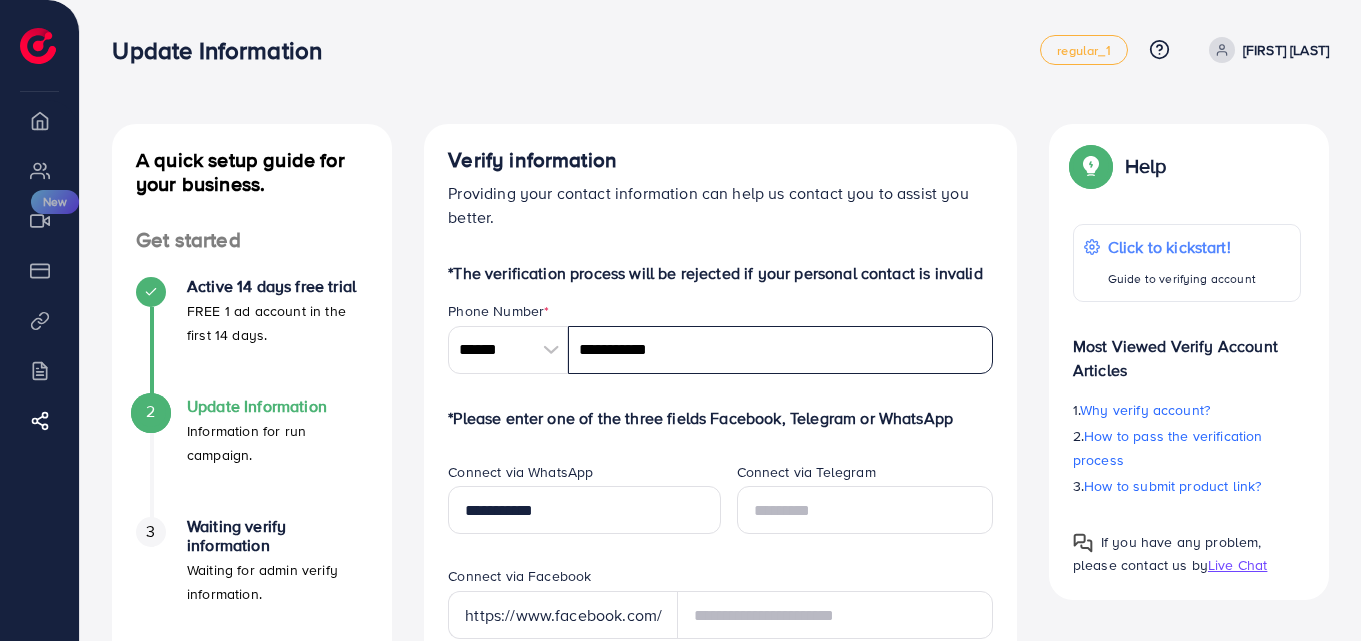 click on "**********" at bounding box center (780, 350) 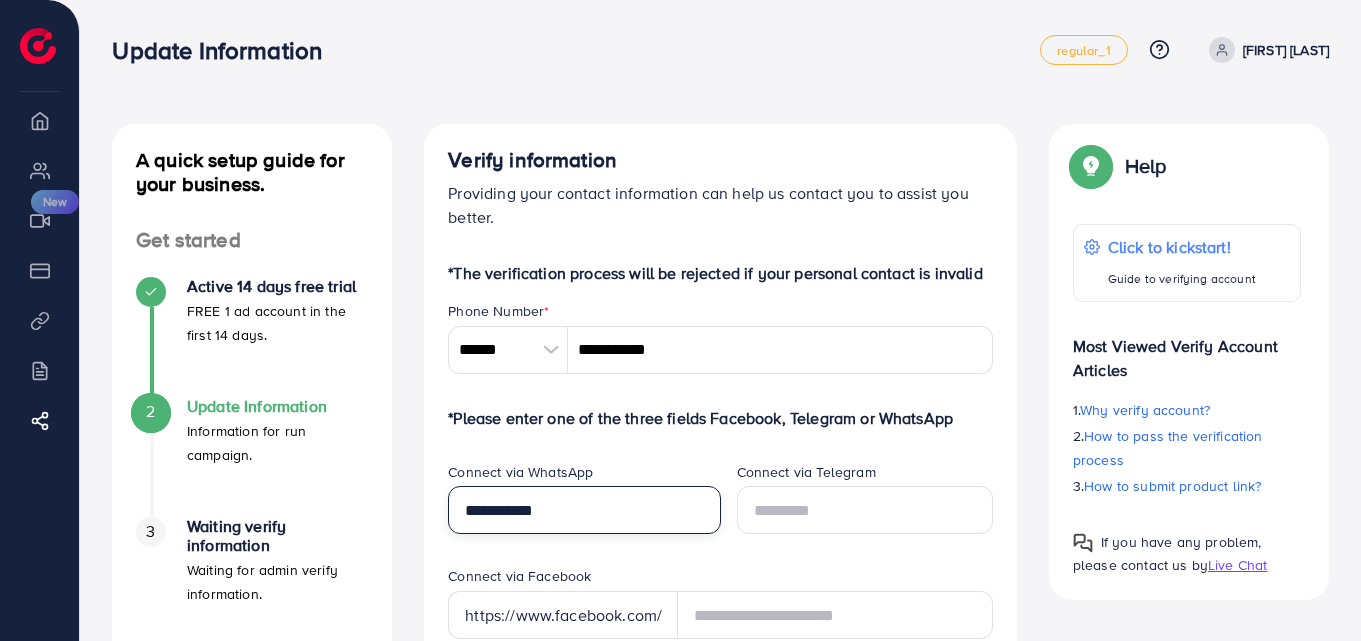 click on "**********" at bounding box center (584, 510) 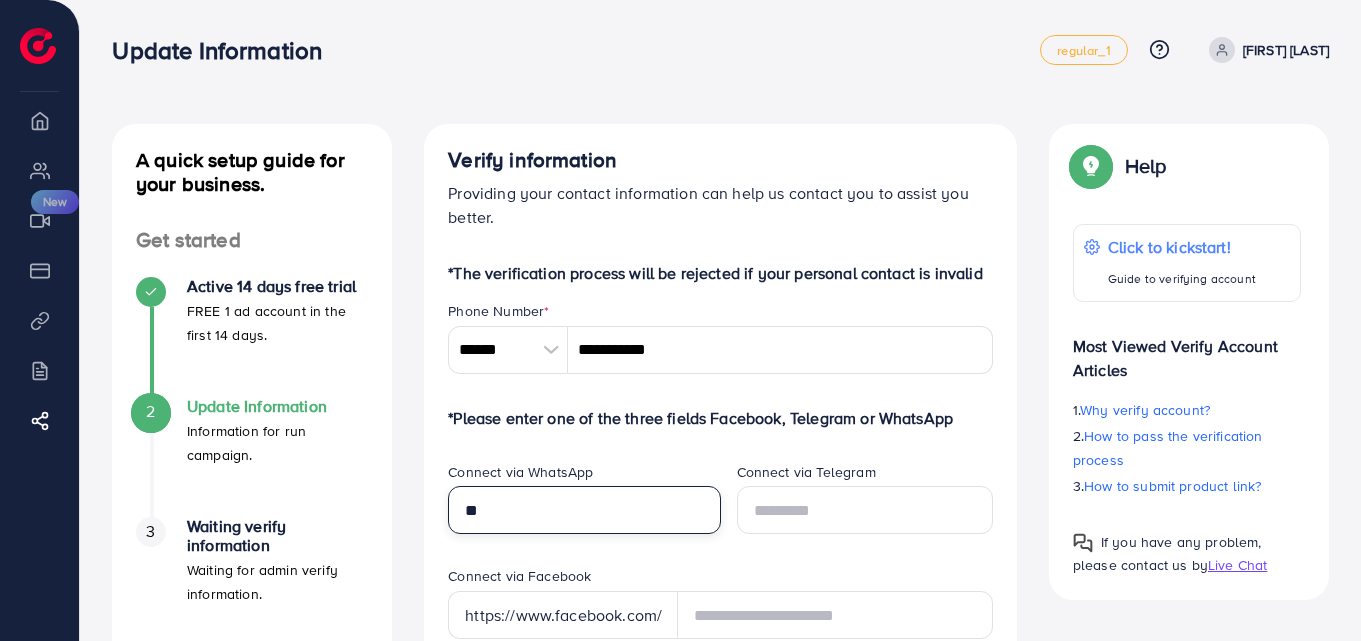 type on "*" 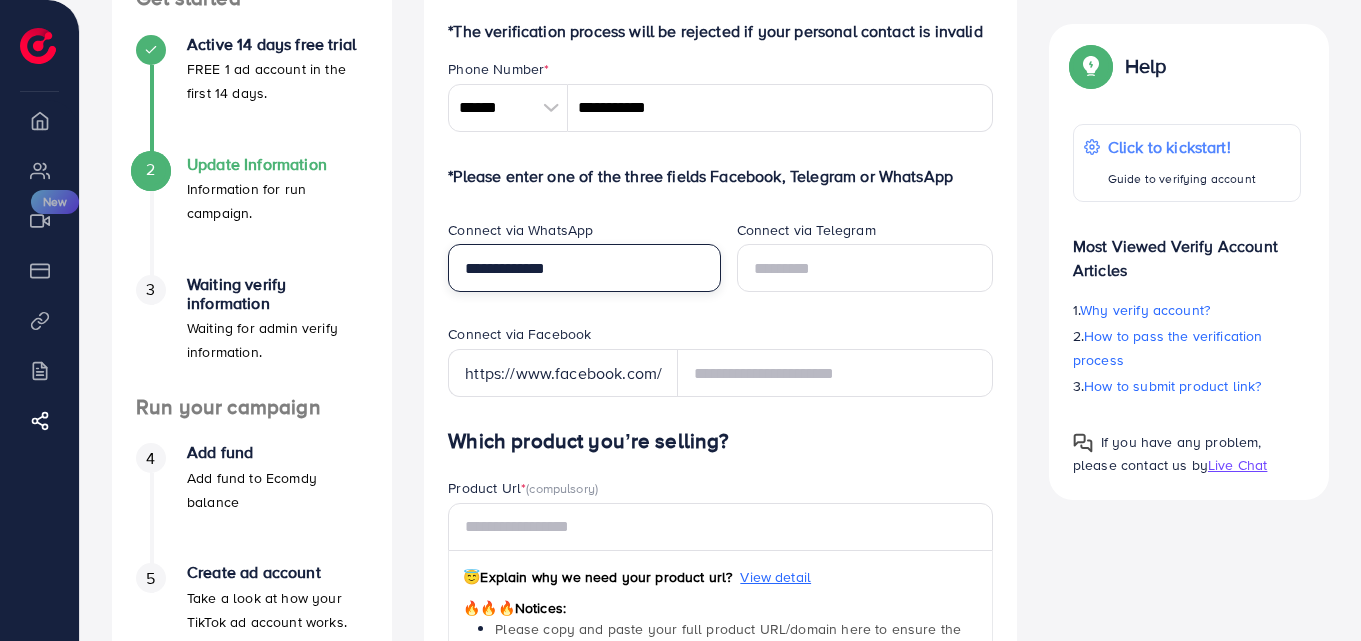 scroll, scrollTop: 300, scrollLeft: 0, axis: vertical 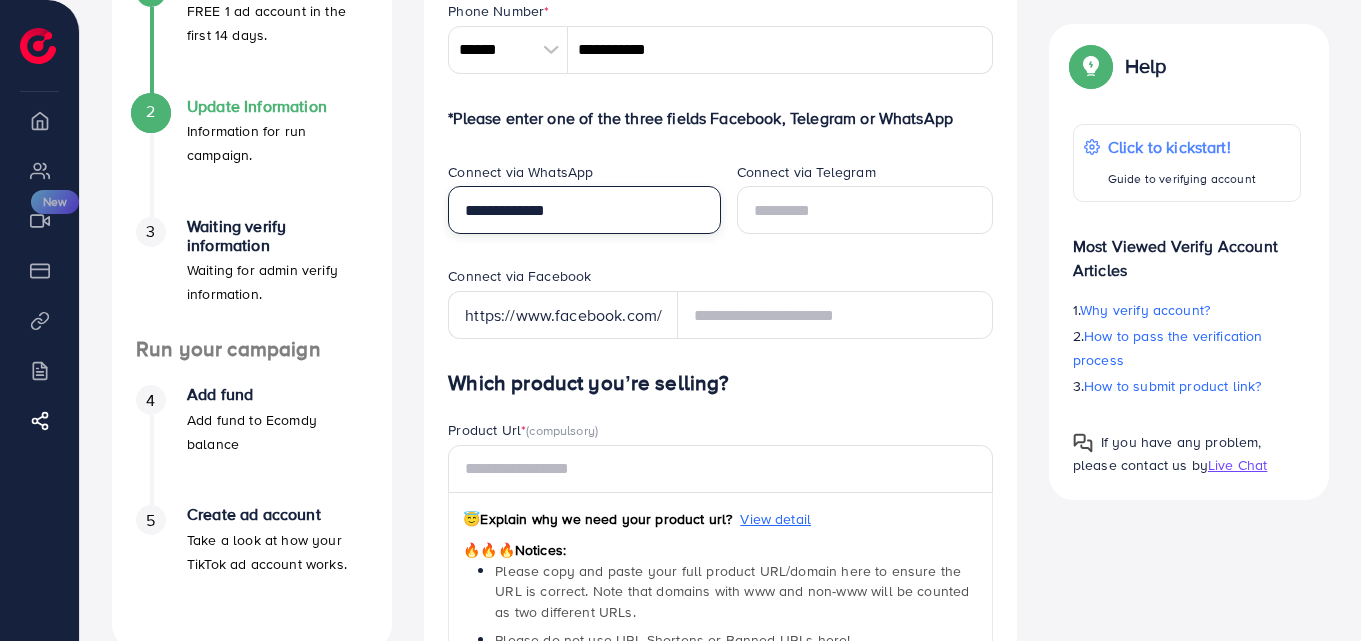 type on "**********" 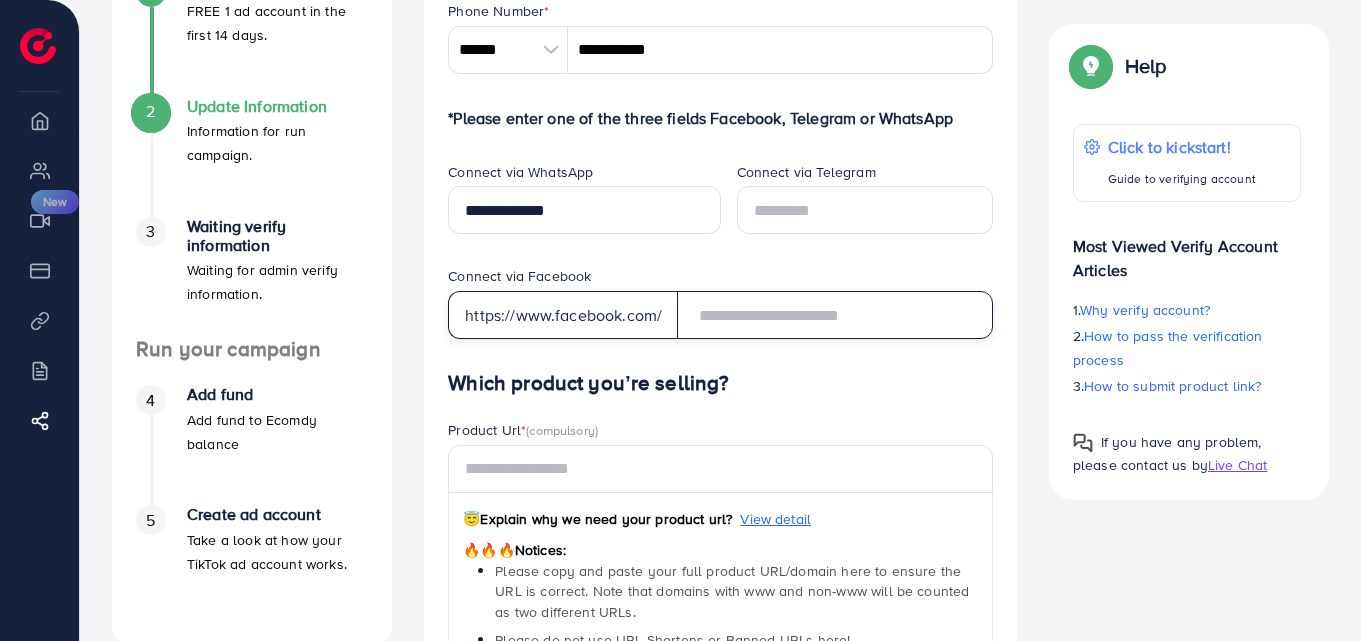 click at bounding box center [835, 315] 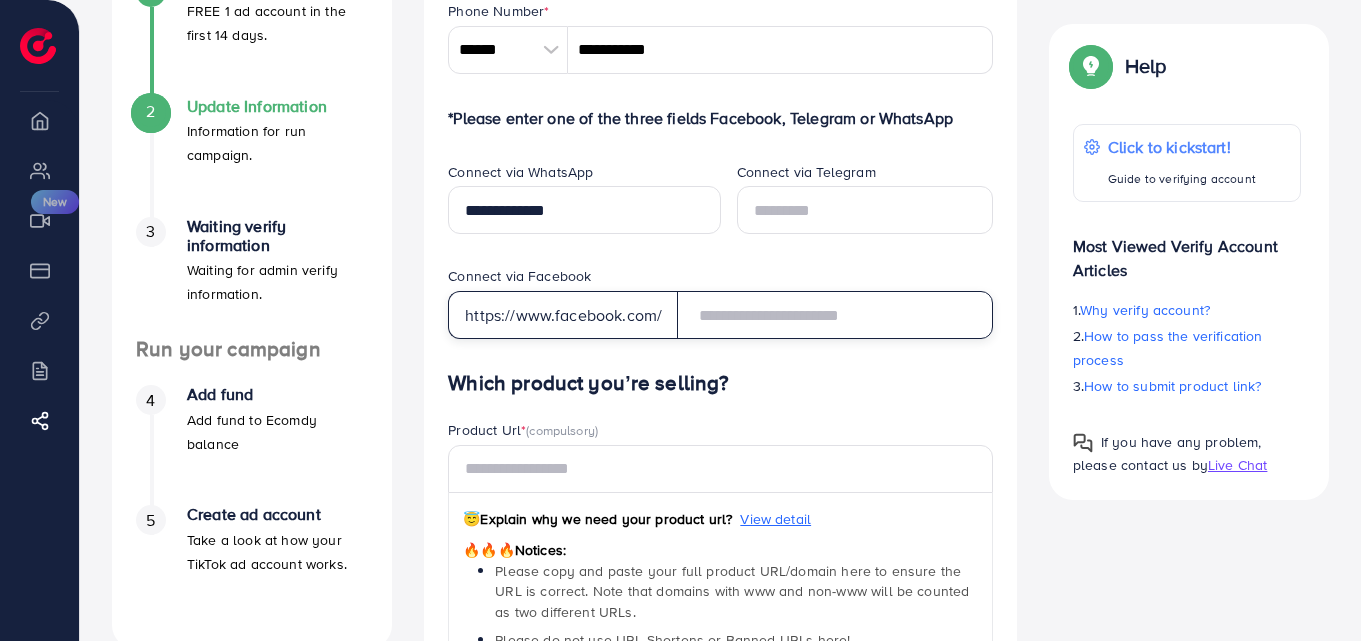 paste on "**********" 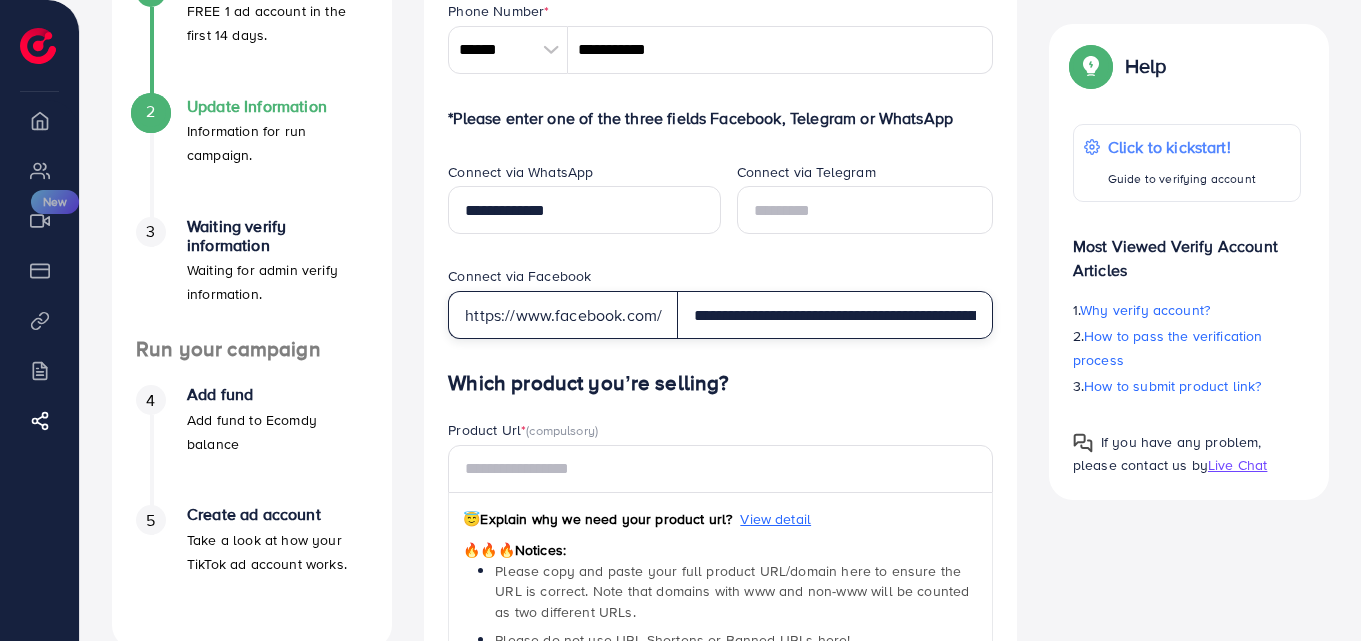 scroll, scrollTop: 0, scrollLeft: 131, axis: horizontal 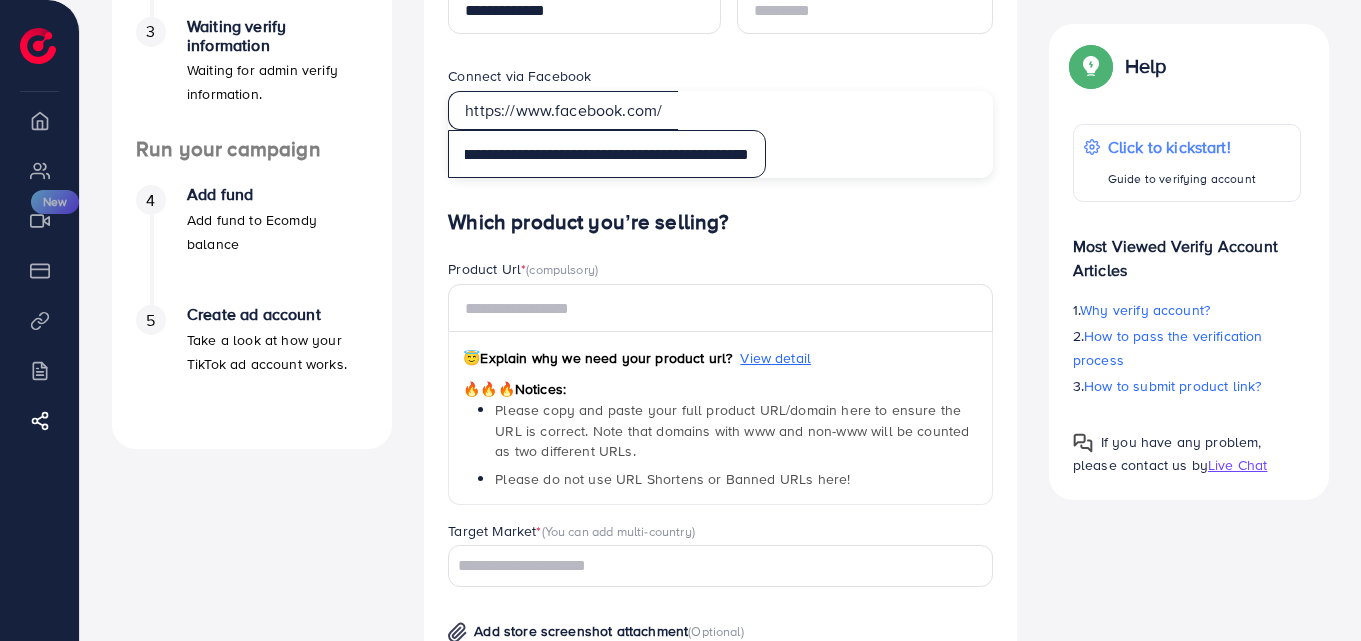 type on "**********" 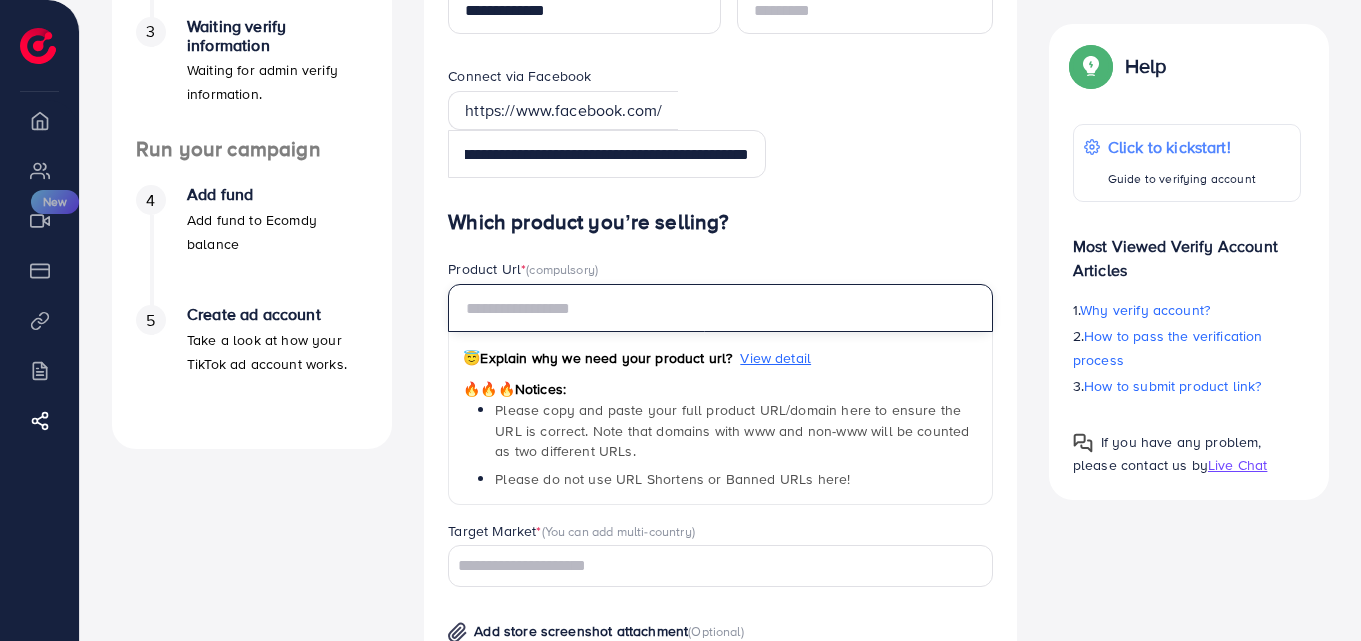 scroll, scrollTop: 0, scrollLeft: 0, axis: both 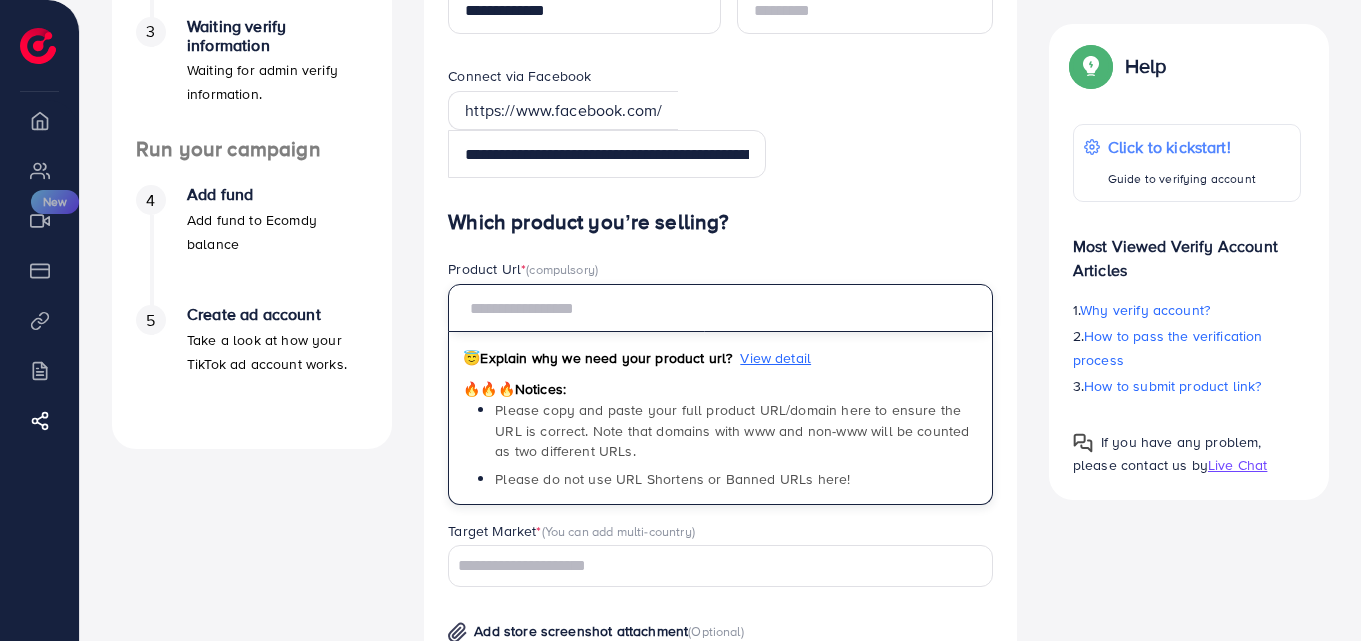 click at bounding box center [720, 308] 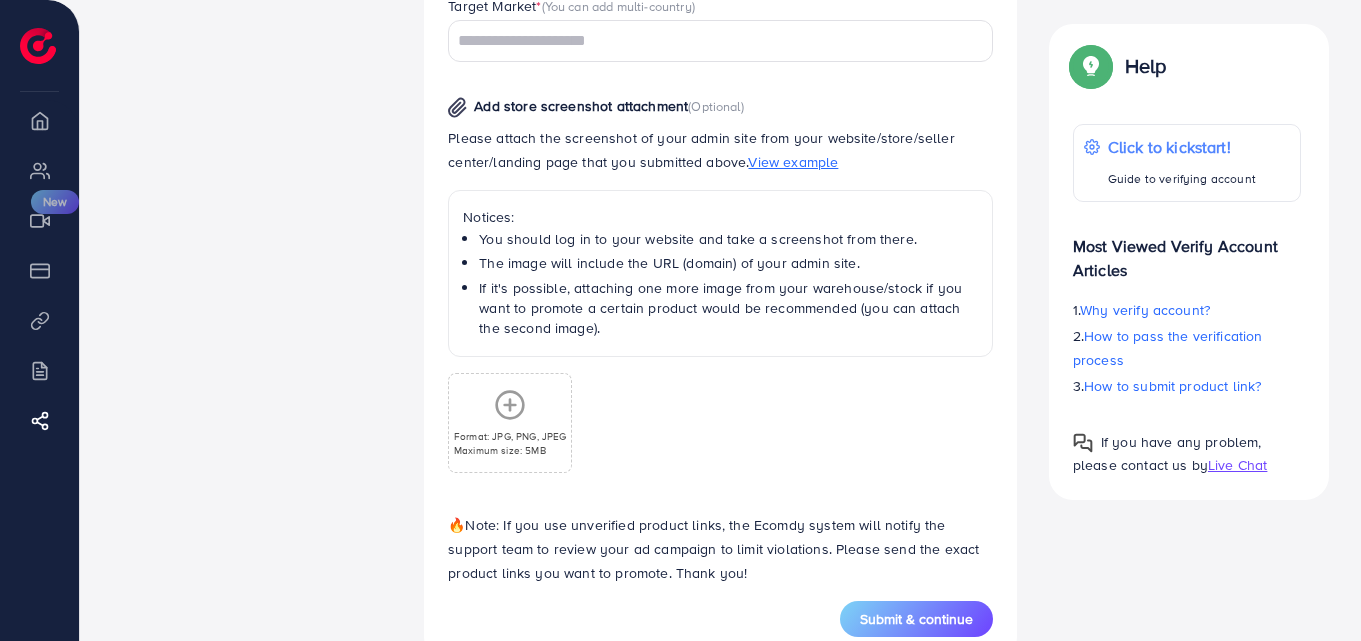 scroll, scrollTop: 1038, scrollLeft: 0, axis: vertical 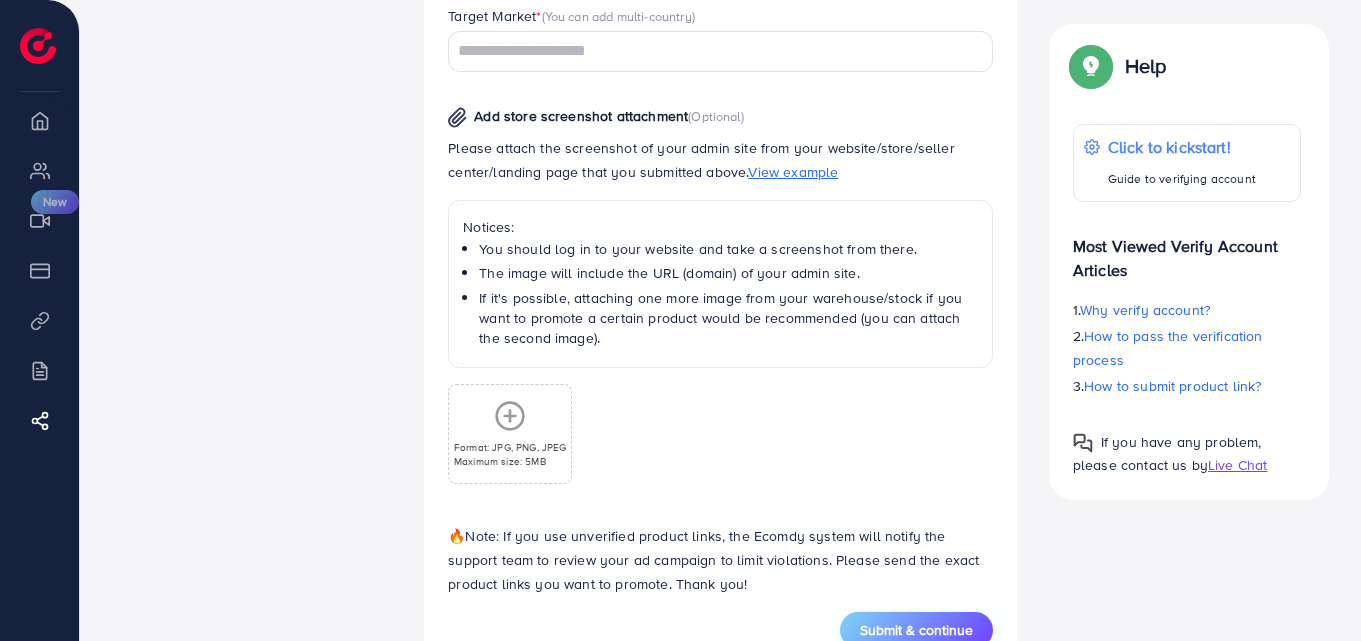 click on "*The verification process will be rejected if your personal contact is invalid   Phone Number  * ****** A B C D E F G H I J K L M N O P Q R S T U V W X Y Z search no result Afghanistan (‫افغانستان‬‎) +93 Albania (Shqipëri) +355 Algeria (‫الجزائر‬‎) +213 American Samoa +1684 Andorra +376 Angola +244 Anguilla +1264 Antigua and Barbuda +1268 Argentina +54 Armenia (Հայաստան) +374 Aruba +297 Australia +61 Austria (Österreich) +43 Azerbaijan (Azərbaycan) +994 Bahamas +1242 Bahrain (‫البحرين‬‎) +973 Bangladesh (বাংলাদেশ) +880 Barbados +1246 Belarus (Беларусь) +375 Belgium (België) +32 Belize +501 Benin (Bénin) +229 Bermuda +1441 Bhutan (འབྲུག) +975 Bolivia +591 Bosnia and Herzegovina (Босна и Херцеговина) +387 Botswana +267 Brazil (Brasil) +55 British Indian Ocean Territory +246 British Virgin Islands +1284 Brunei +673 Bulgaria (България) +359 Burkina Faso +226 Burundi (Uburundi) +257 +855 +237 Canada +1" at bounding box center (720, -65) 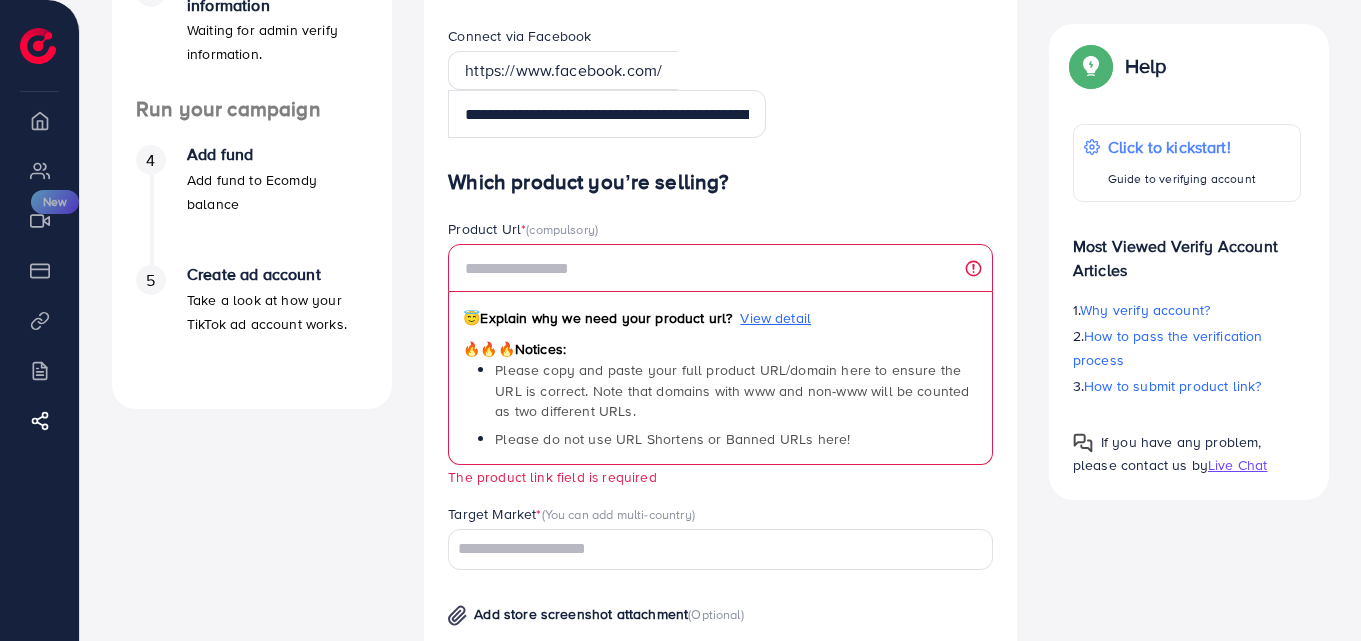 scroll, scrollTop: 538, scrollLeft: 0, axis: vertical 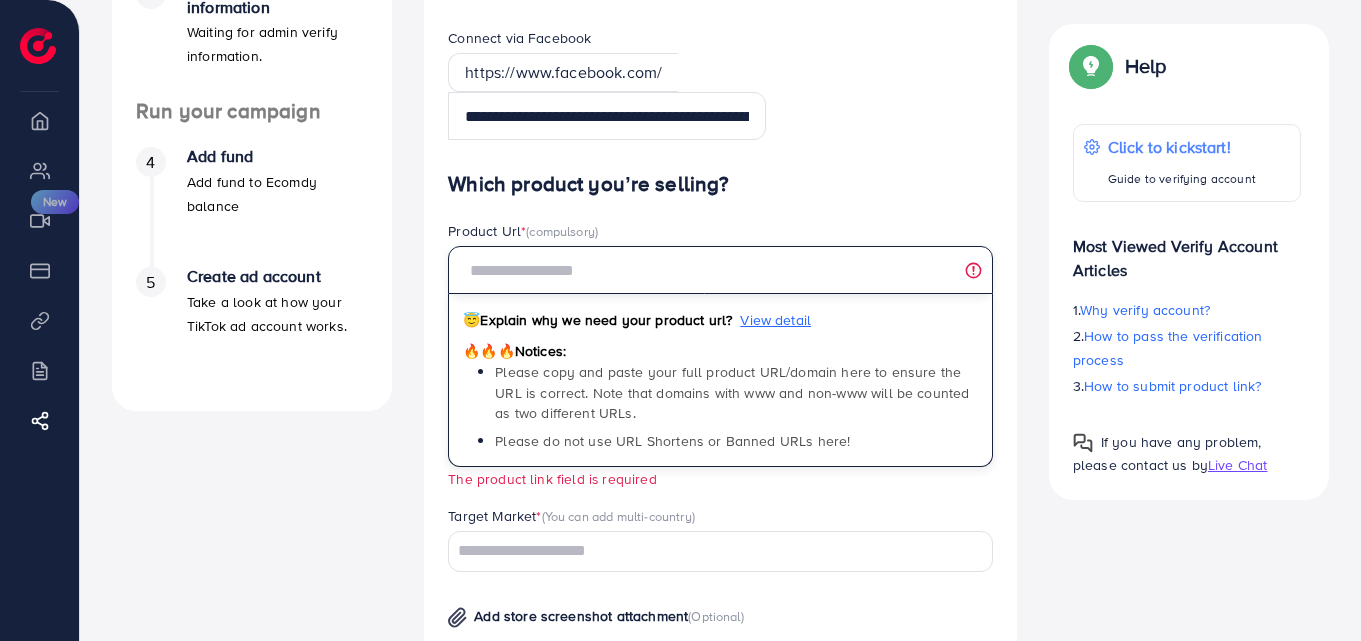 click at bounding box center [720, 270] 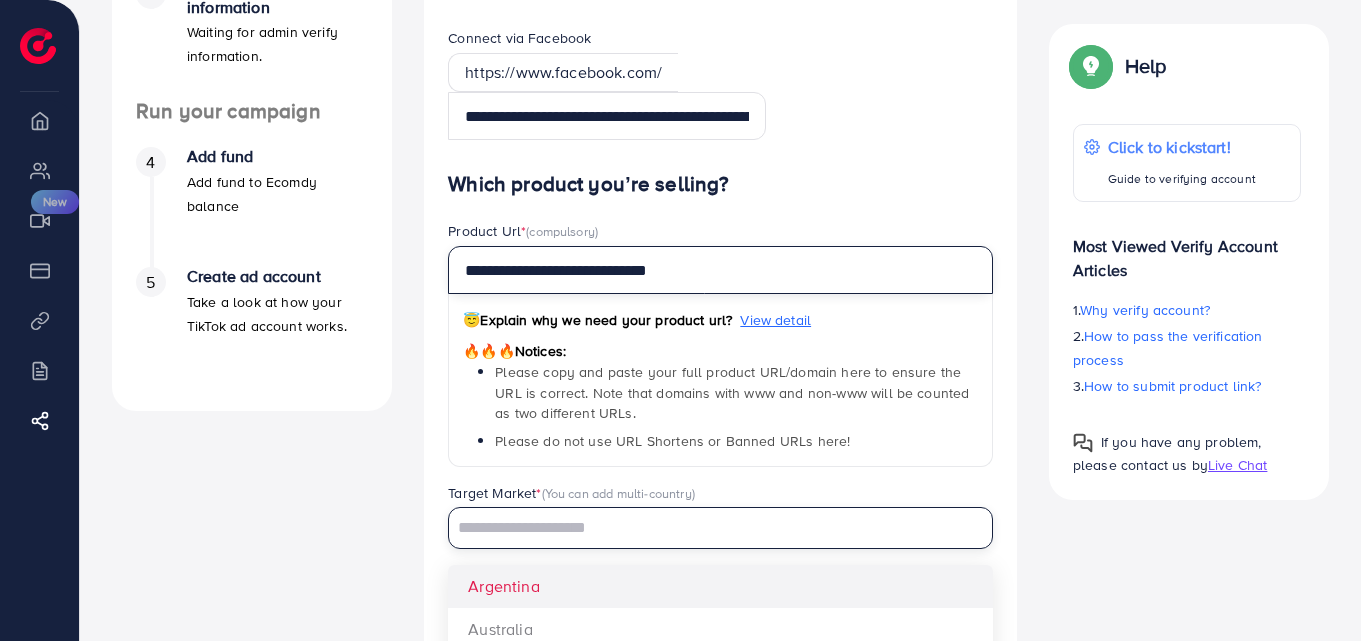 drag, startPoint x: 618, startPoint y: 485, endPoint x: 548, endPoint y: 228, distance: 266.36255 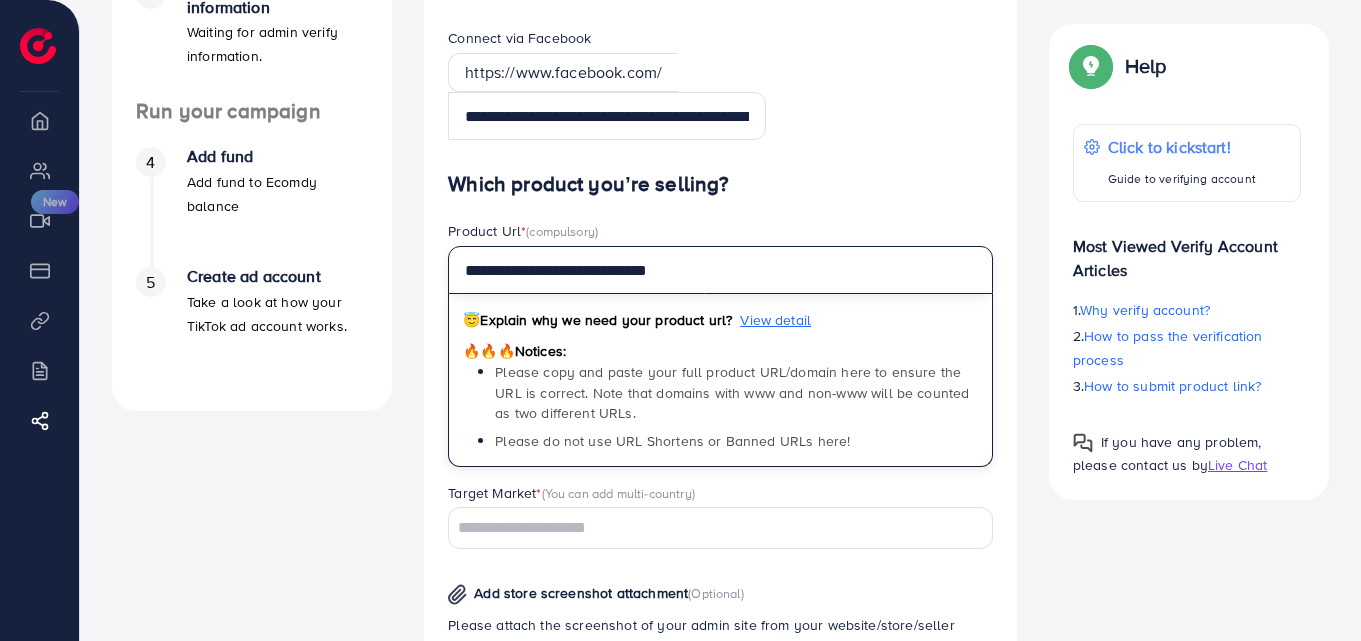 click on "**********" at bounding box center [720, 270] 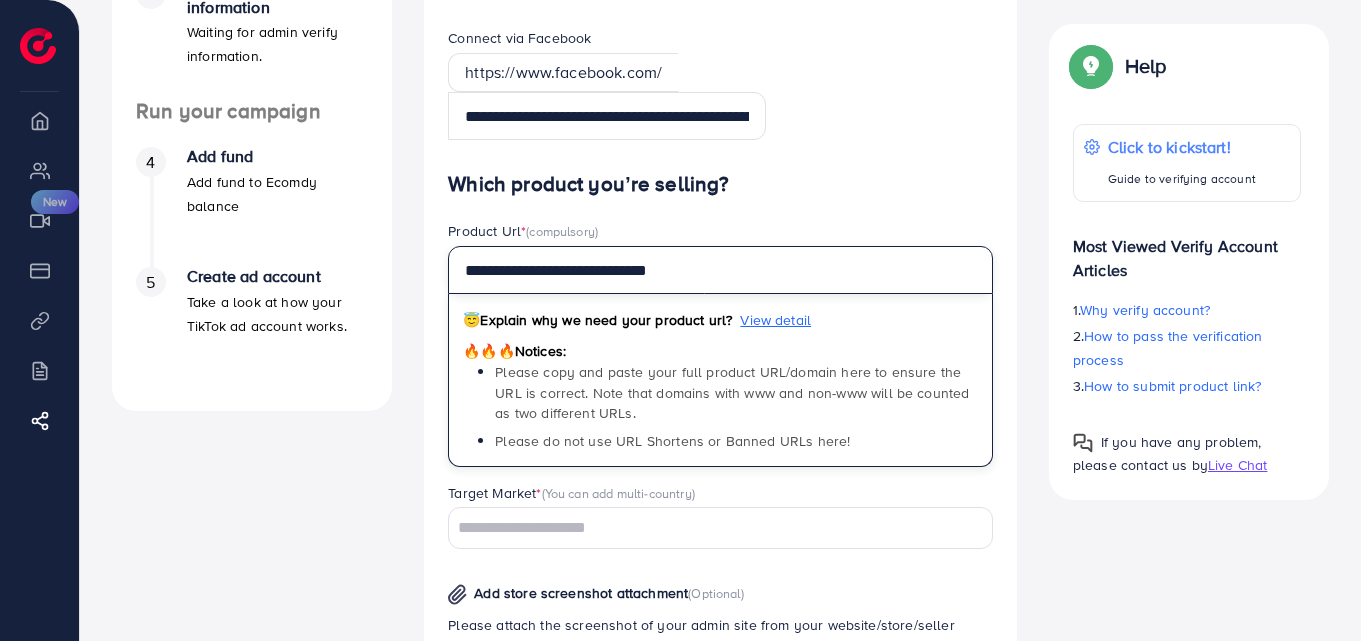 paste on "**********" 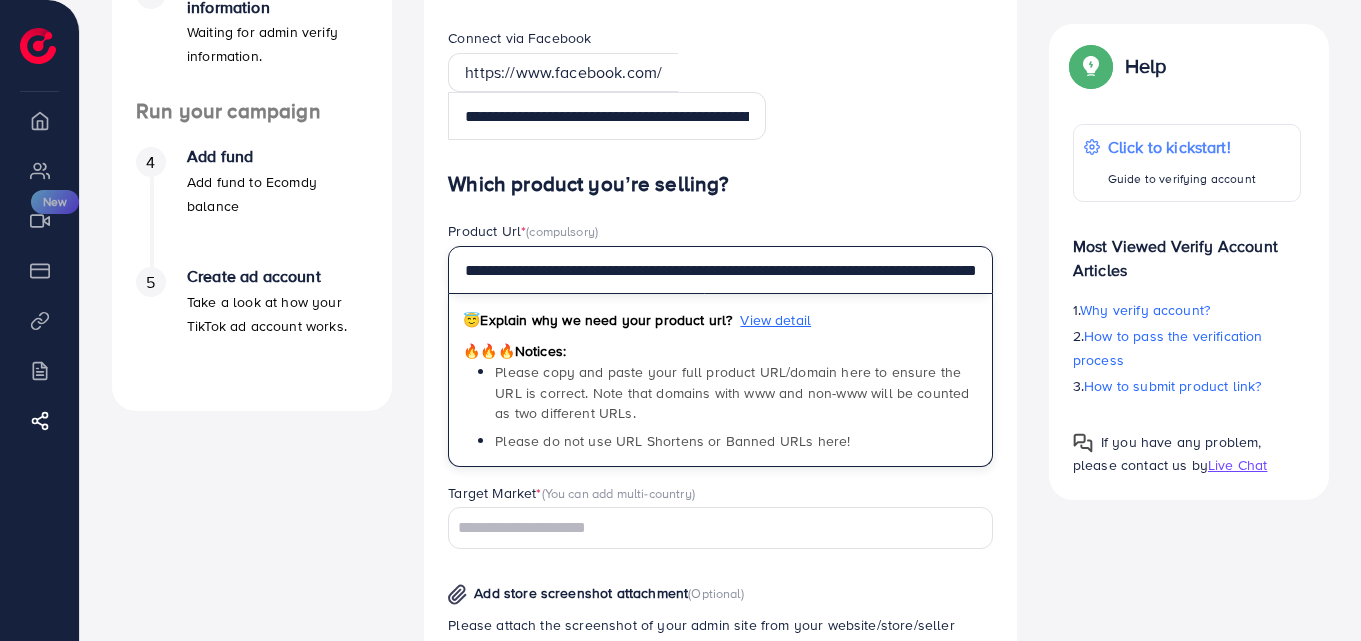 scroll, scrollTop: 0, scrollLeft: 93, axis: horizontal 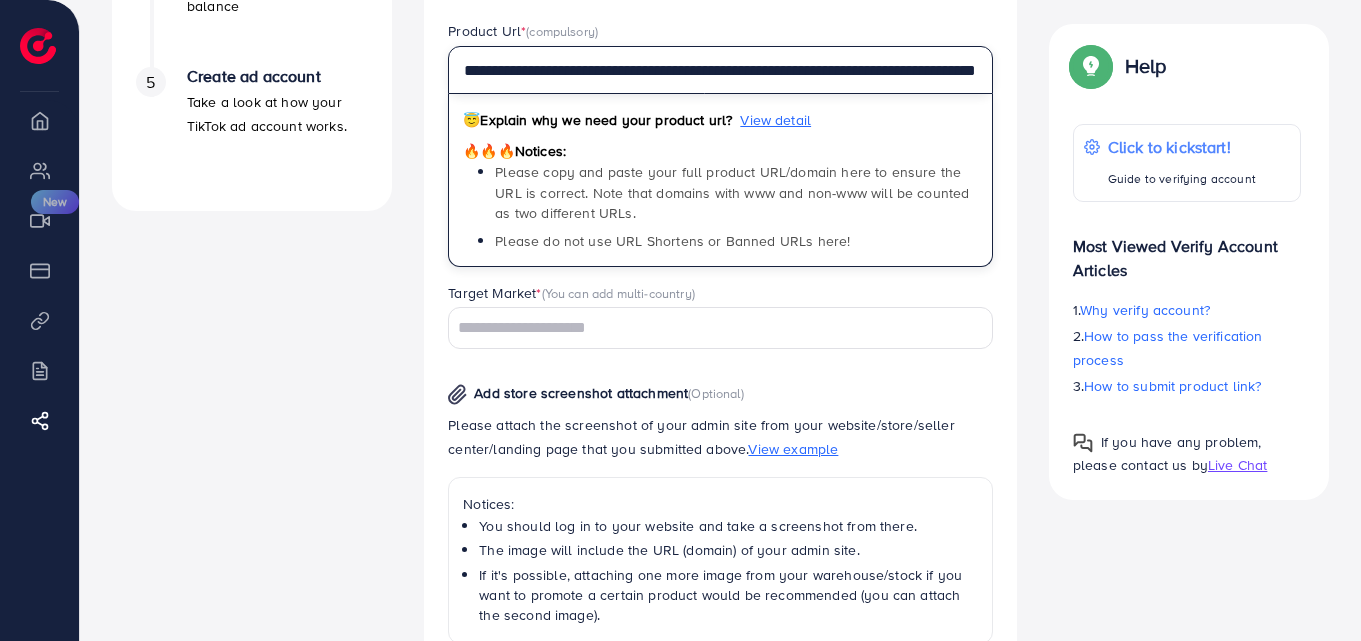 type on "**********" 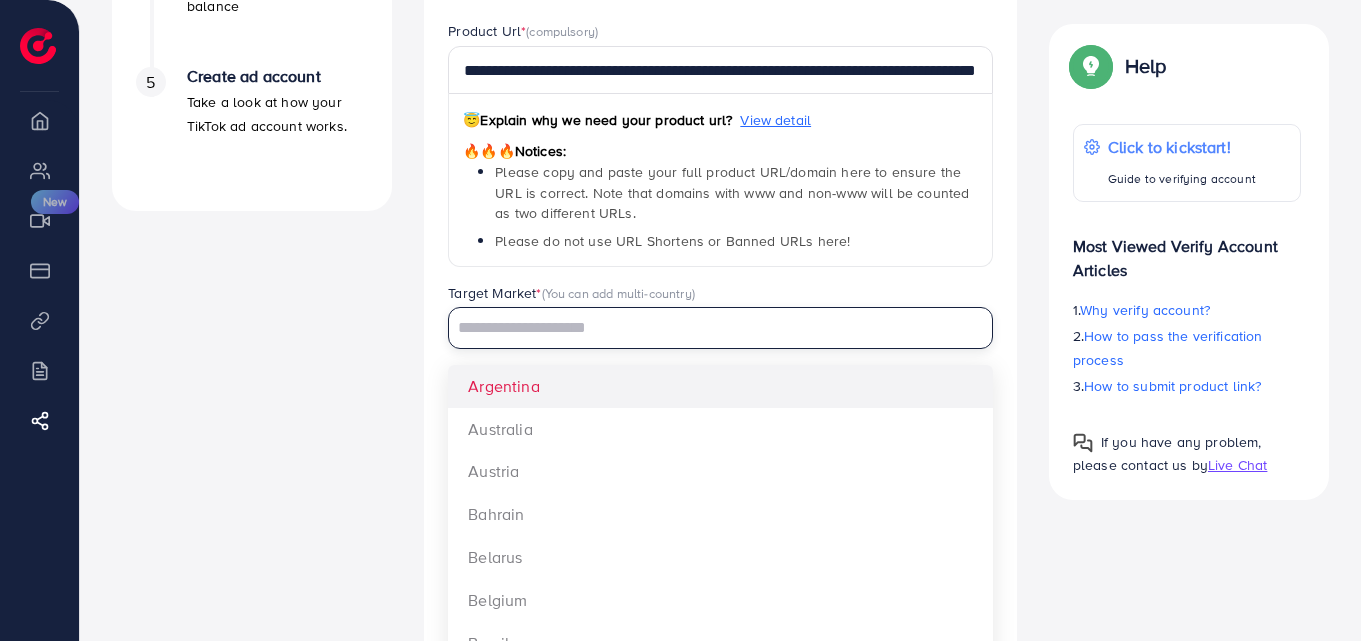 click at bounding box center [709, 328] 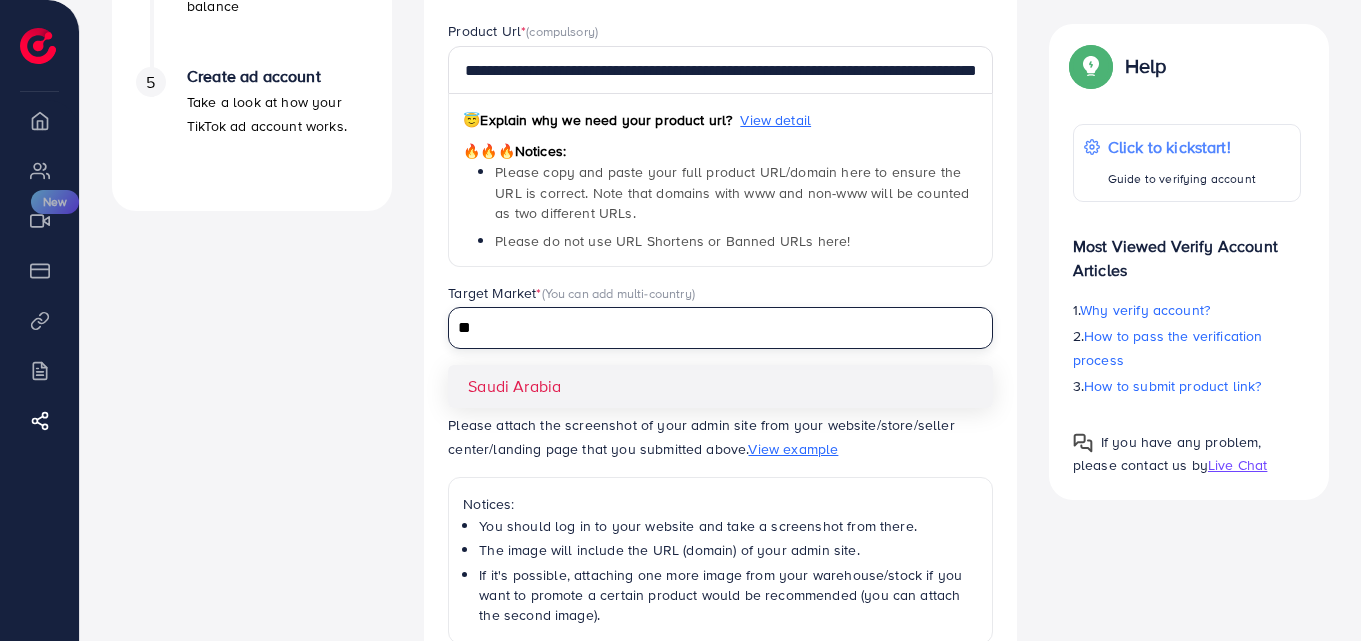 type on "**" 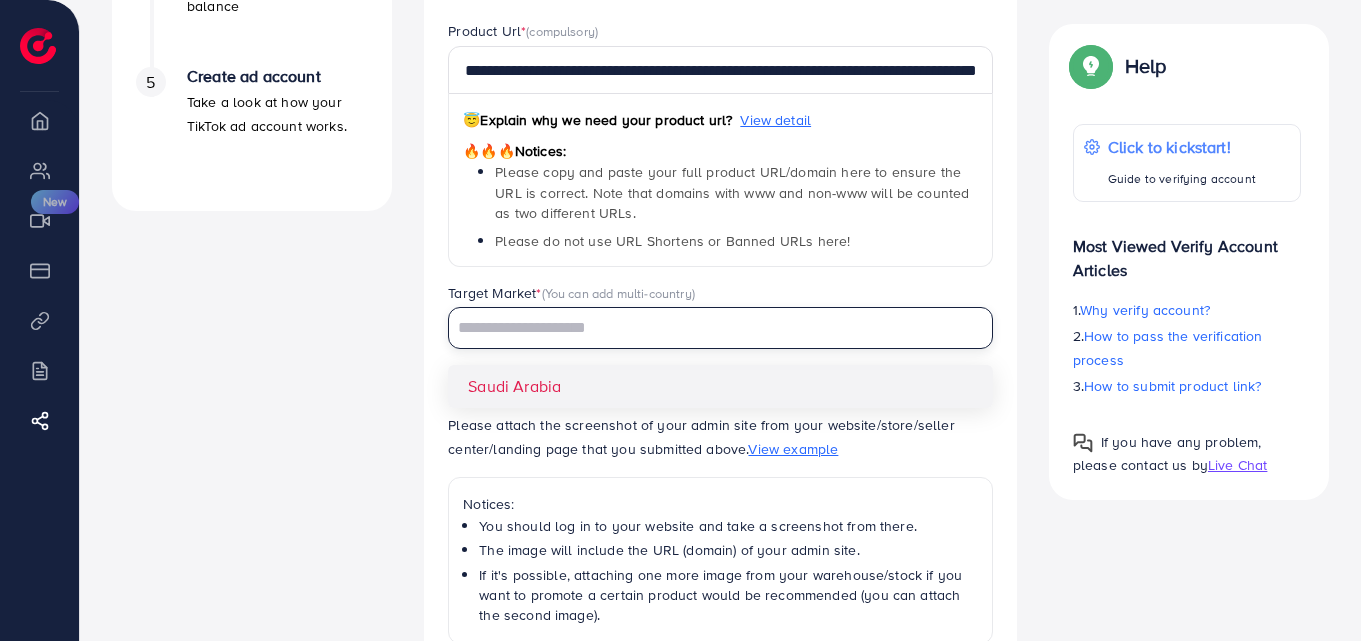click on "**********" at bounding box center [720, 430] 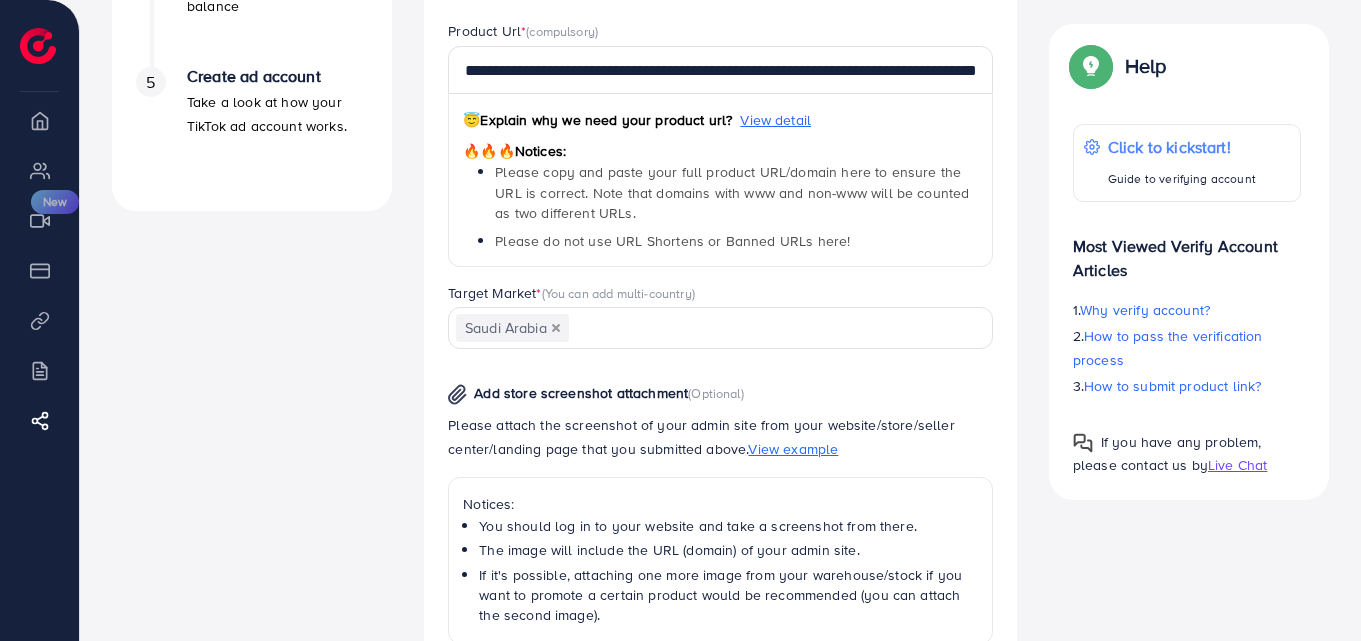 scroll, scrollTop: 838, scrollLeft: 0, axis: vertical 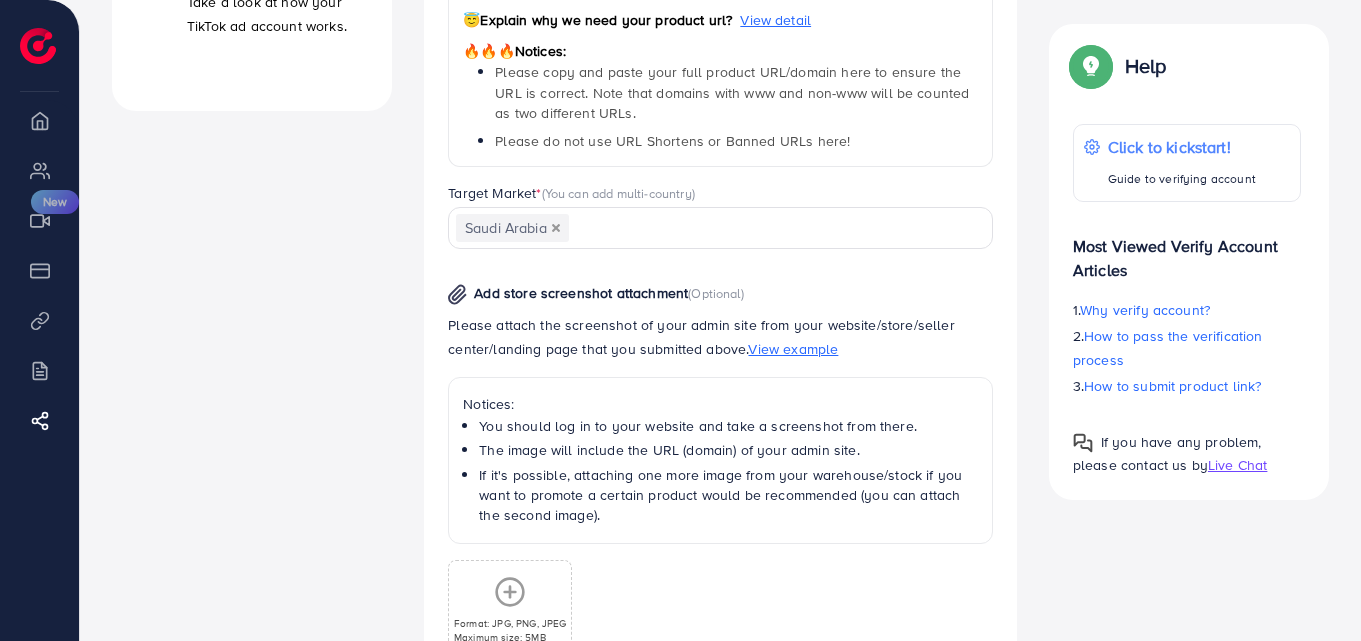 click on "View example" at bounding box center (793, 349) 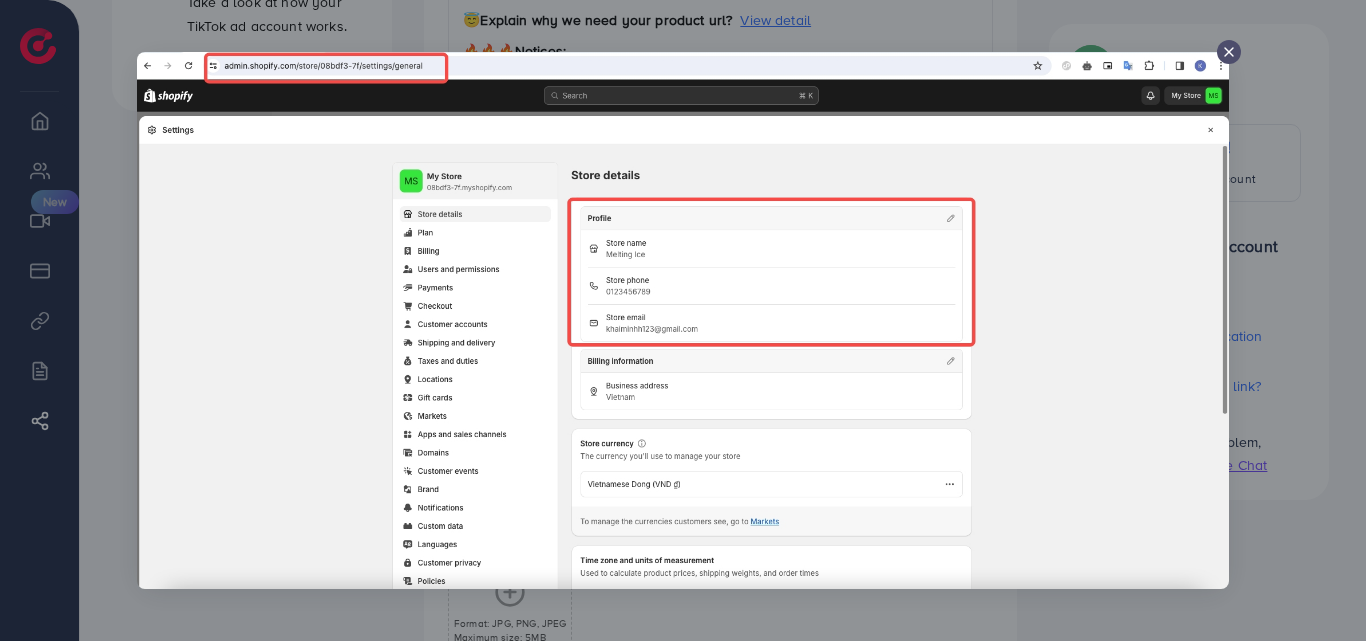 click at bounding box center [683, 320] 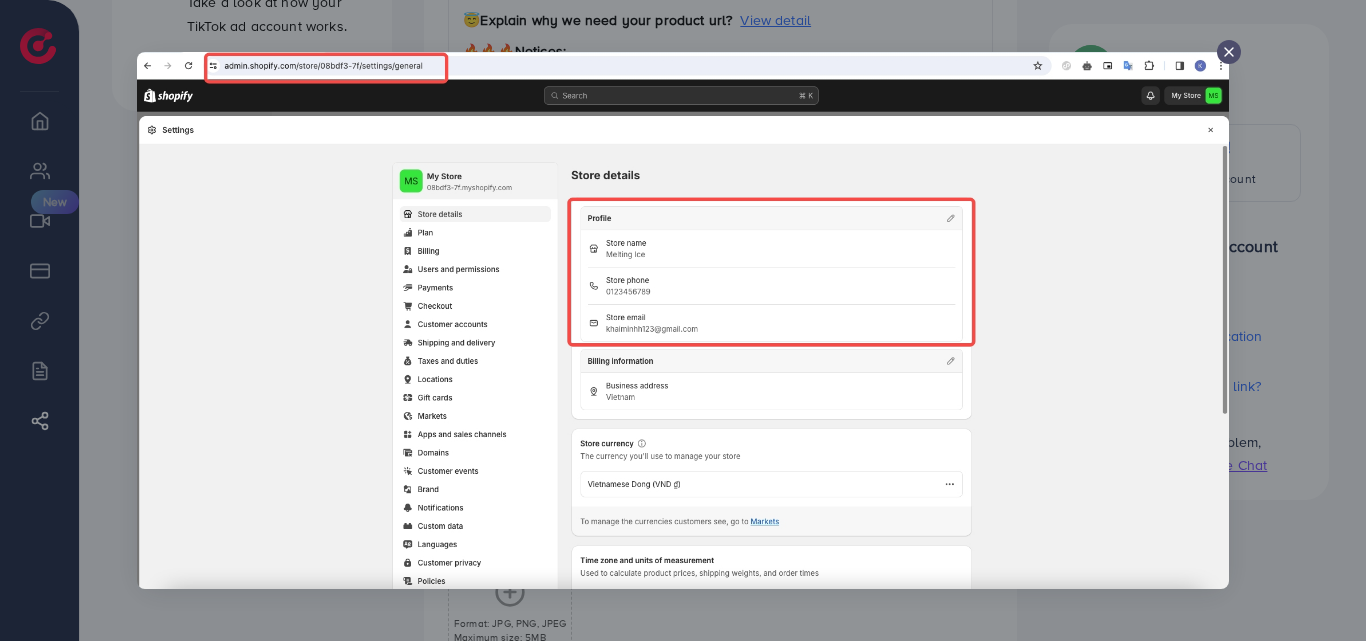 click 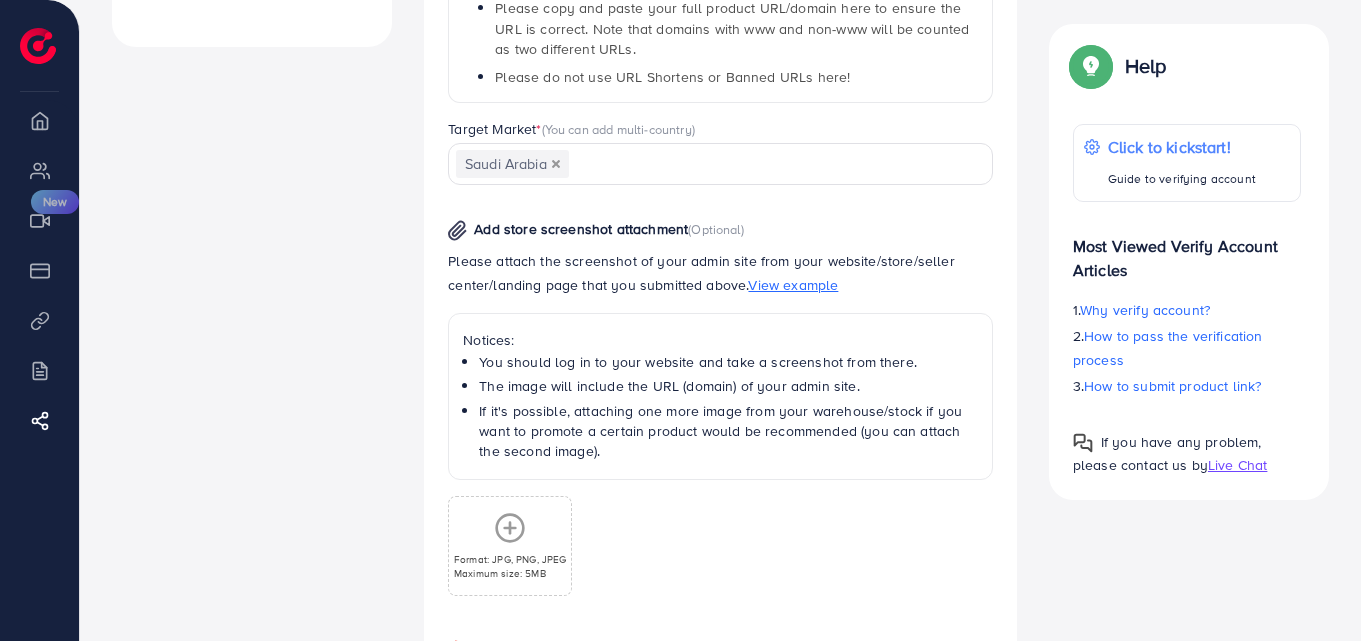 scroll, scrollTop: 938, scrollLeft: 0, axis: vertical 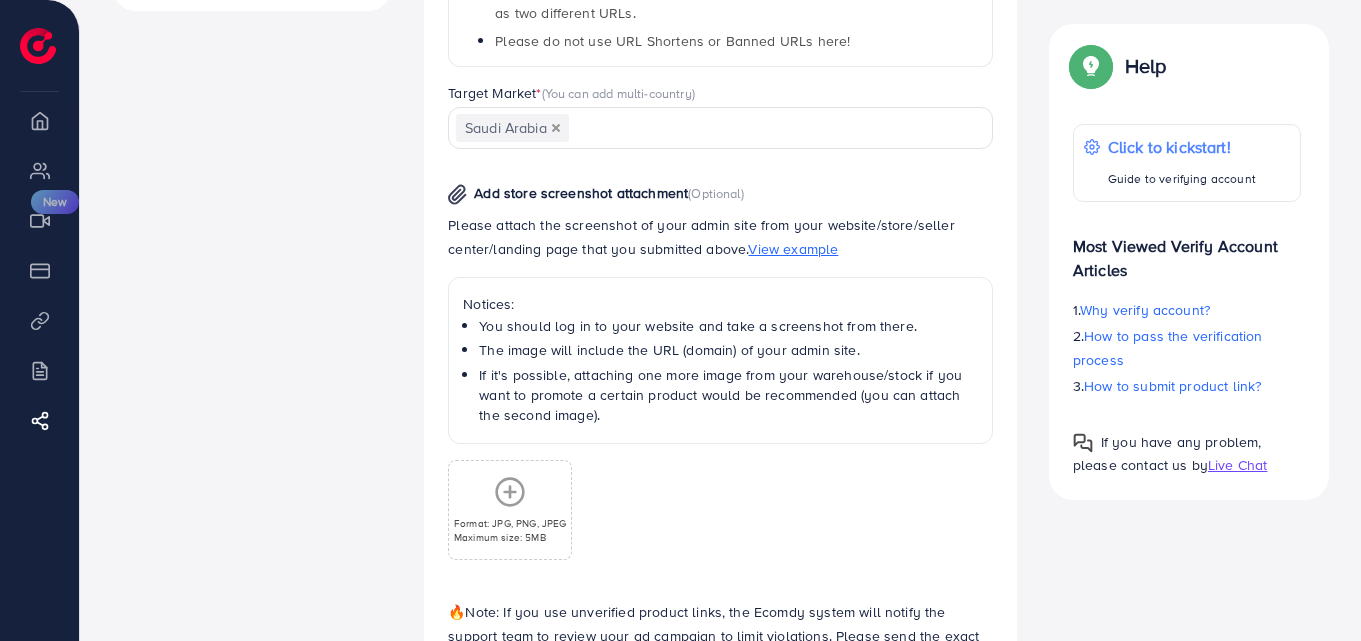 click 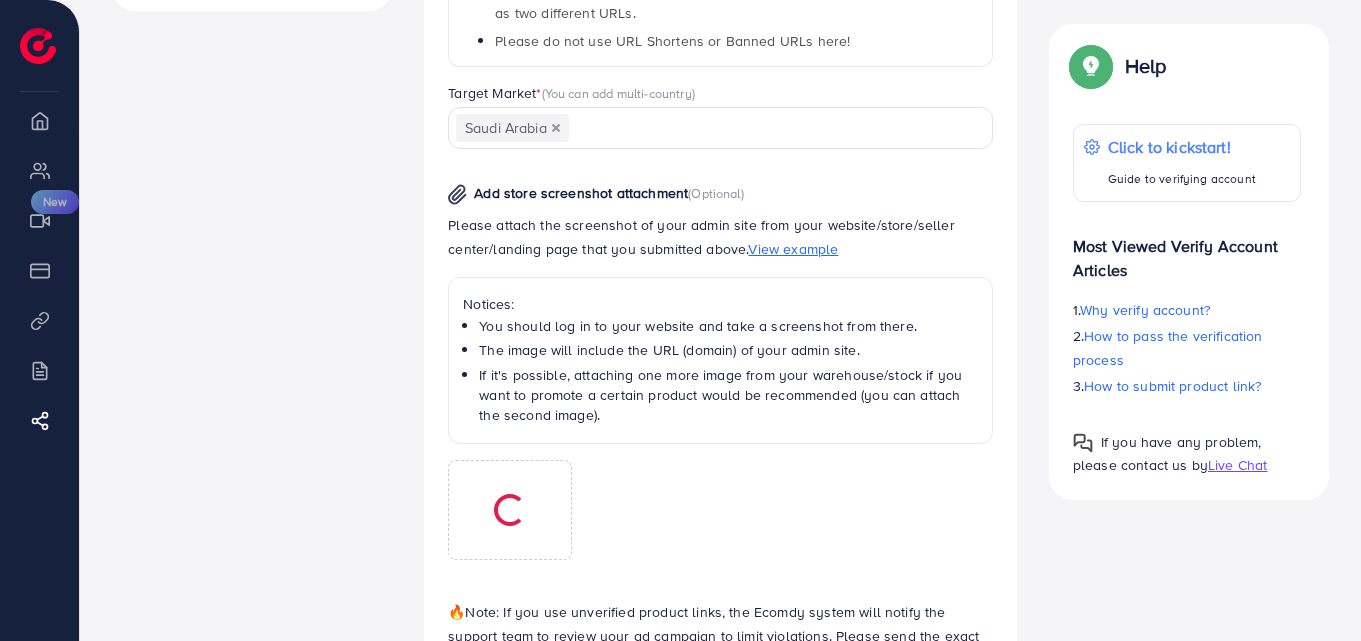 scroll, scrollTop: 1038, scrollLeft: 0, axis: vertical 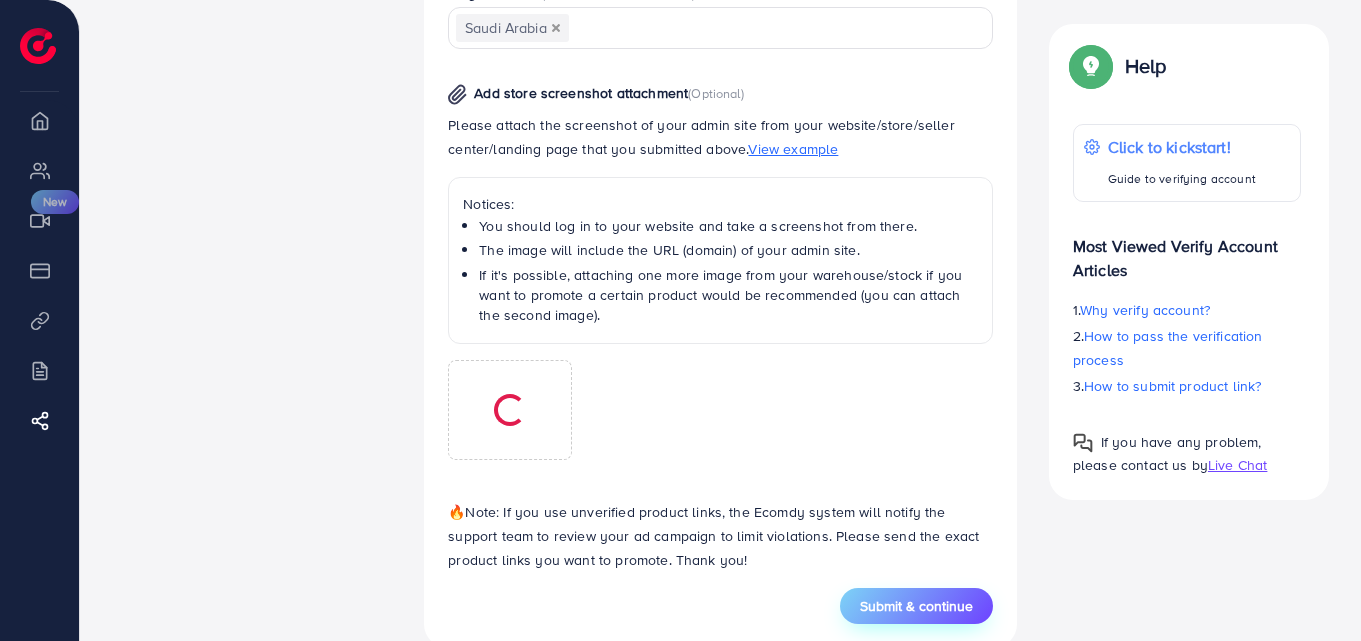 click on "Submit & continue" at bounding box center (916, 606) 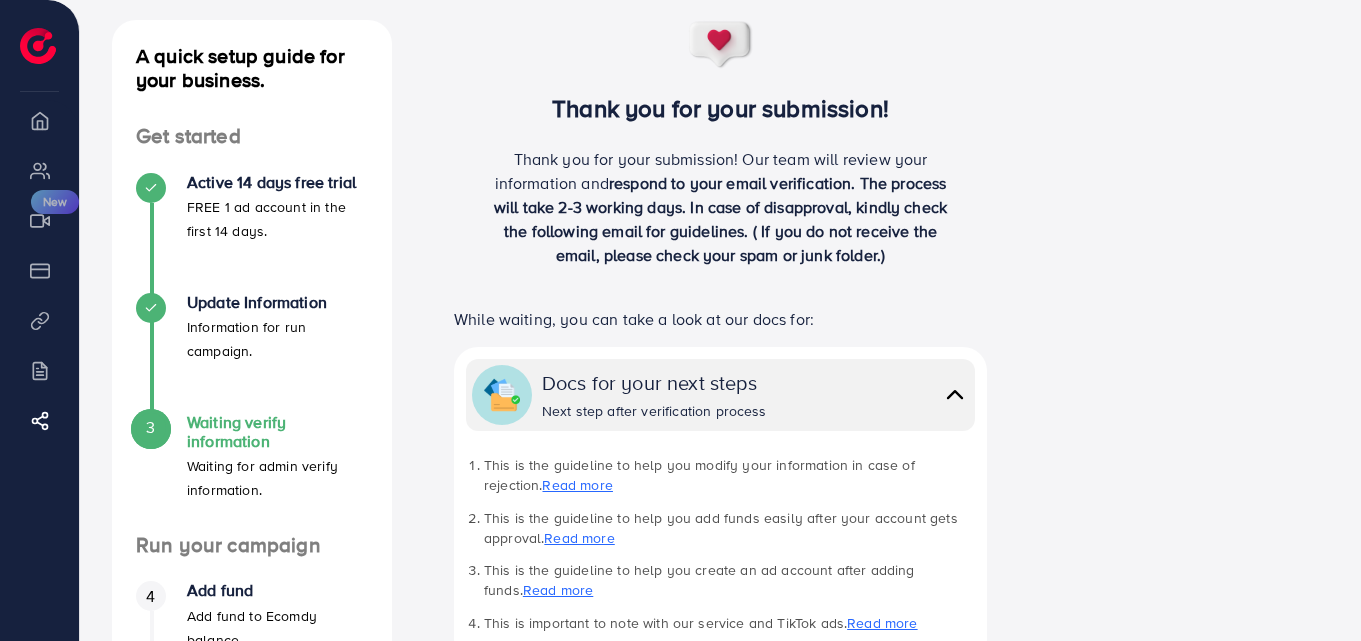 scroll, scrollTop: 63, scrollLeft: 0, axis: vertical 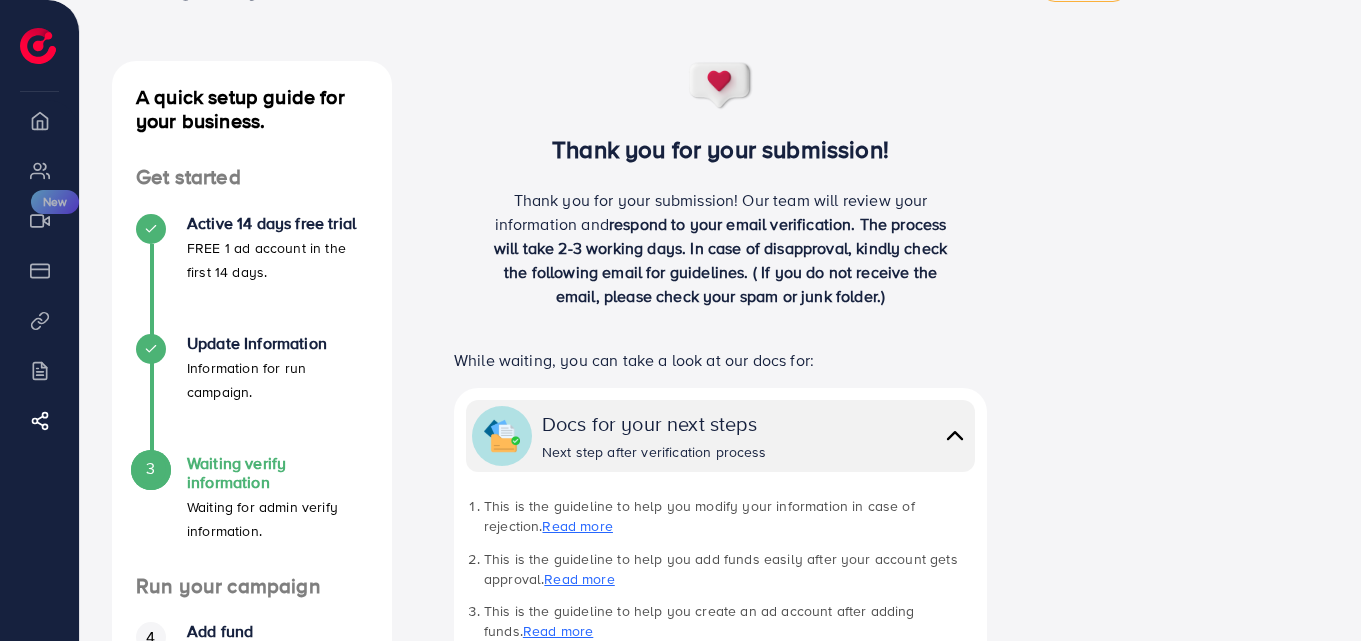 click on "Docs for your next steps" at bounding box center (654, 423) 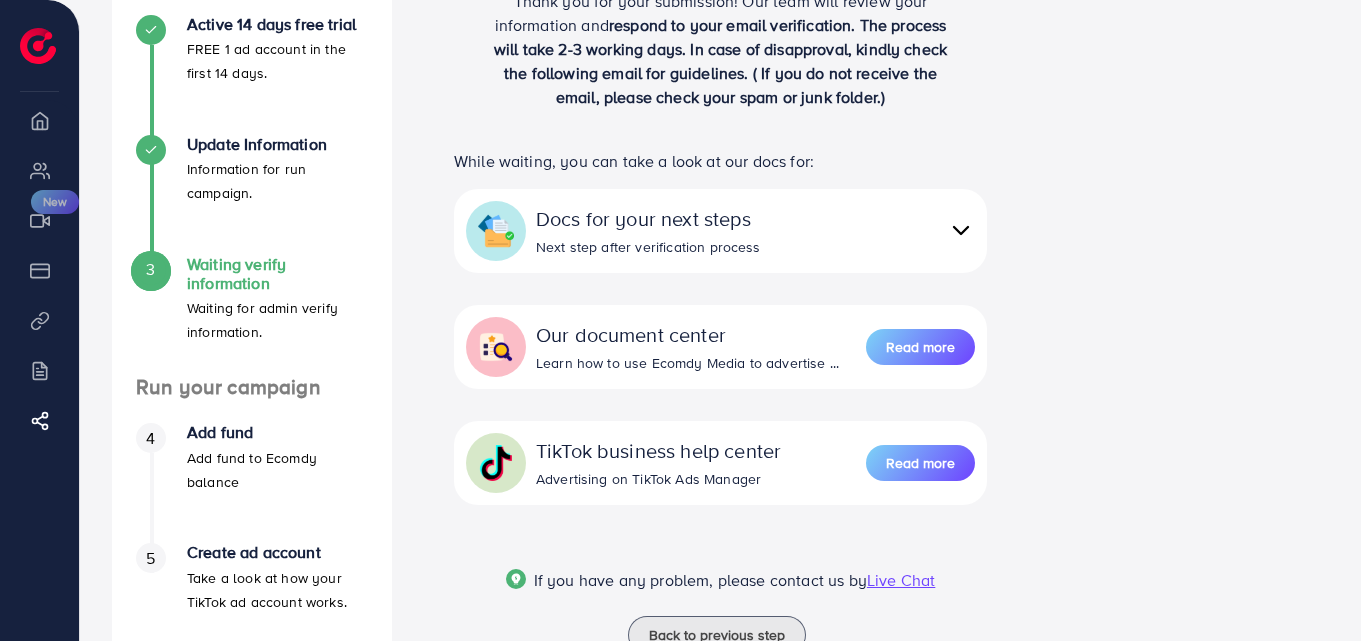 scroll, scrollTop: 340, scrollLeft: 0, axis: vertical 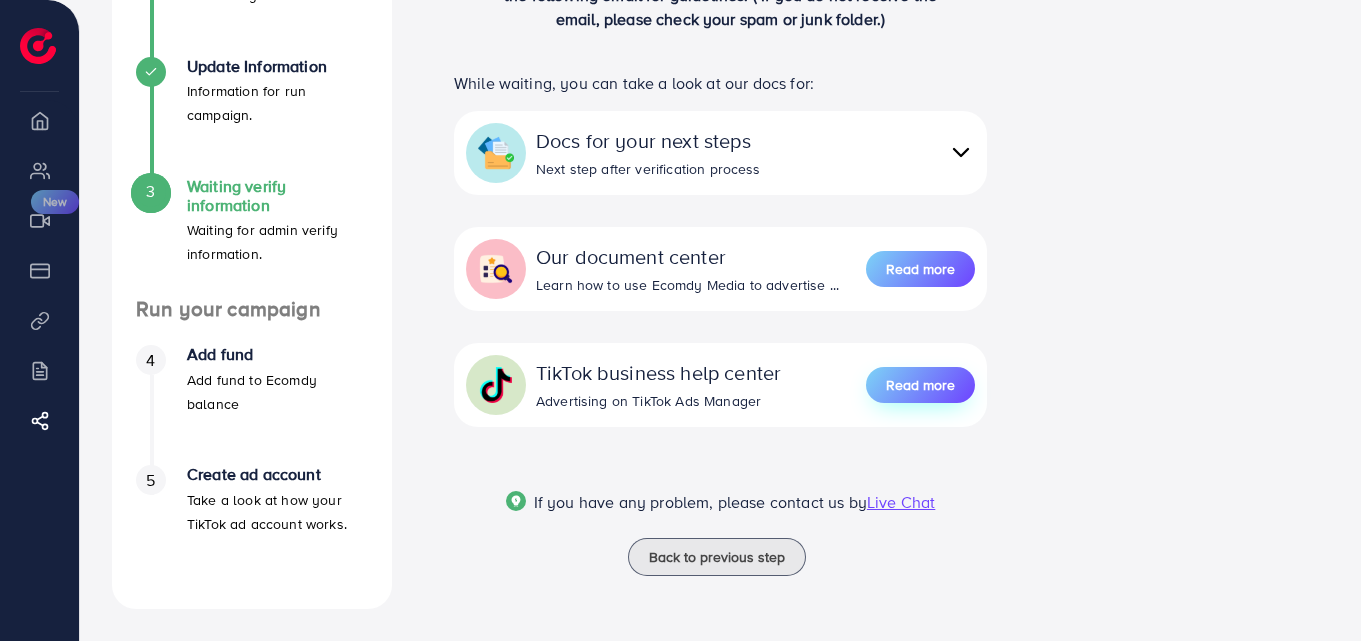 click on "Read more" at bounding box center [920, 385] 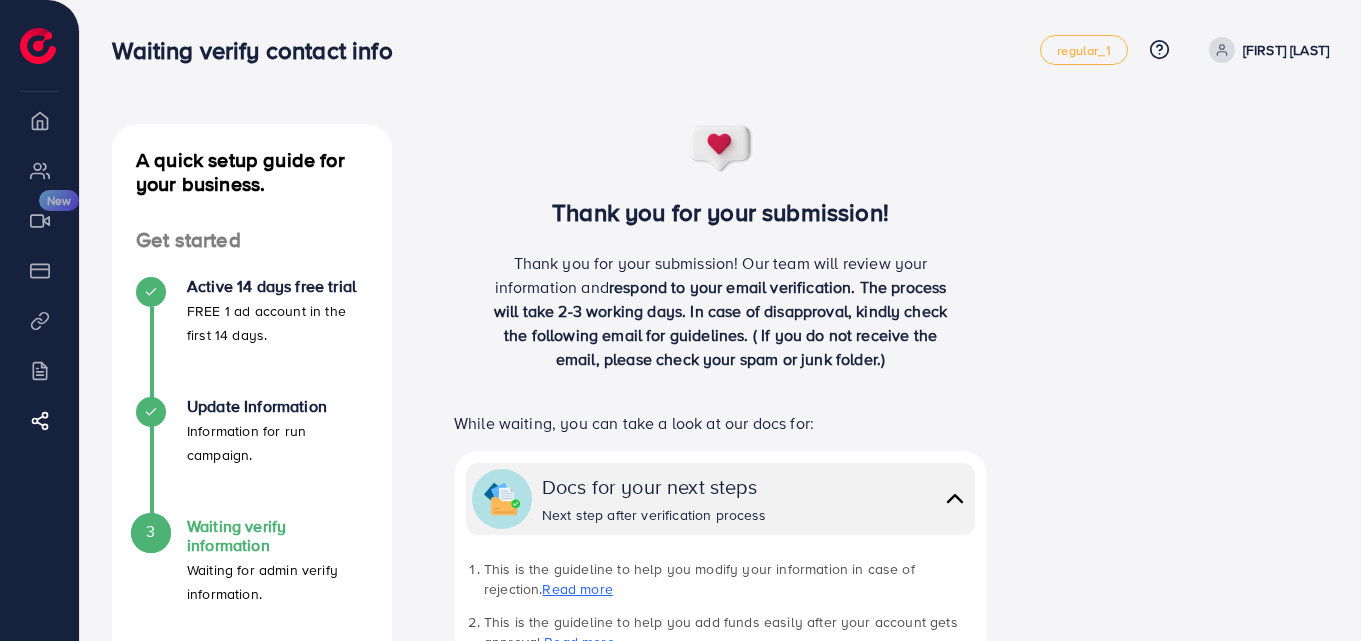 scroll, scrollTop: 0, scrollLeft: 0, axis: both 